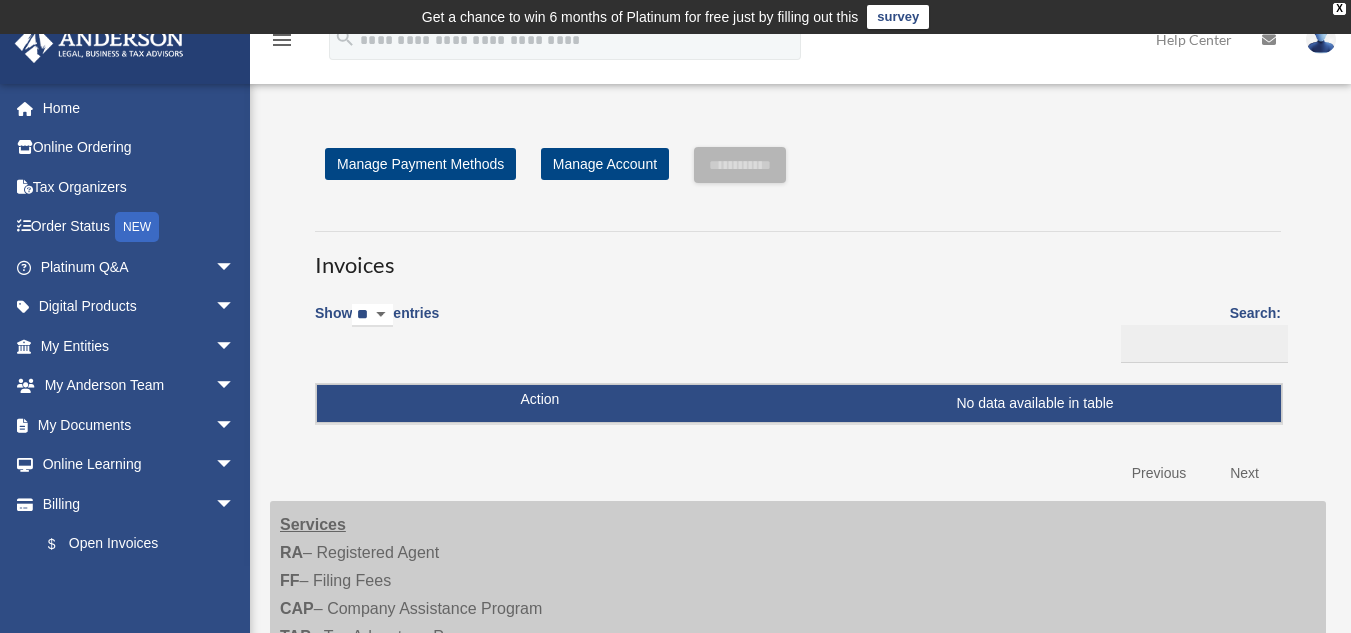 scroll, scrollTop: 0, scrollLeft: 0, axis: both 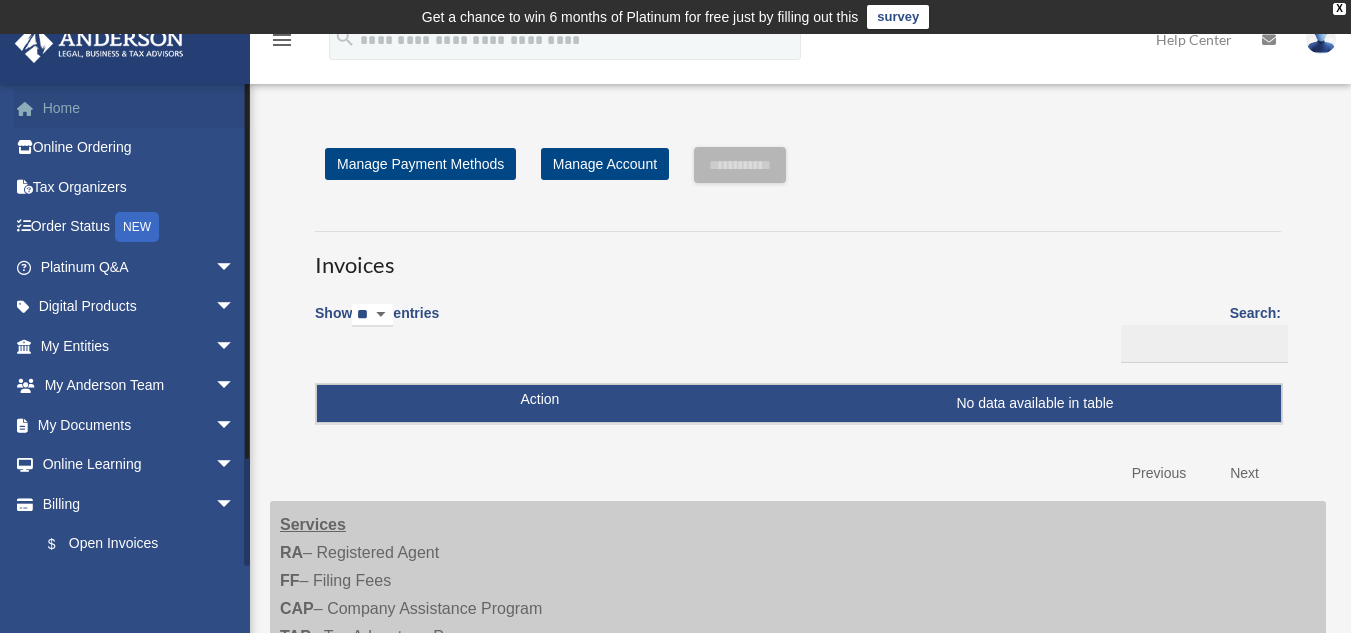click on "Home" at bounding box center (139, 108) 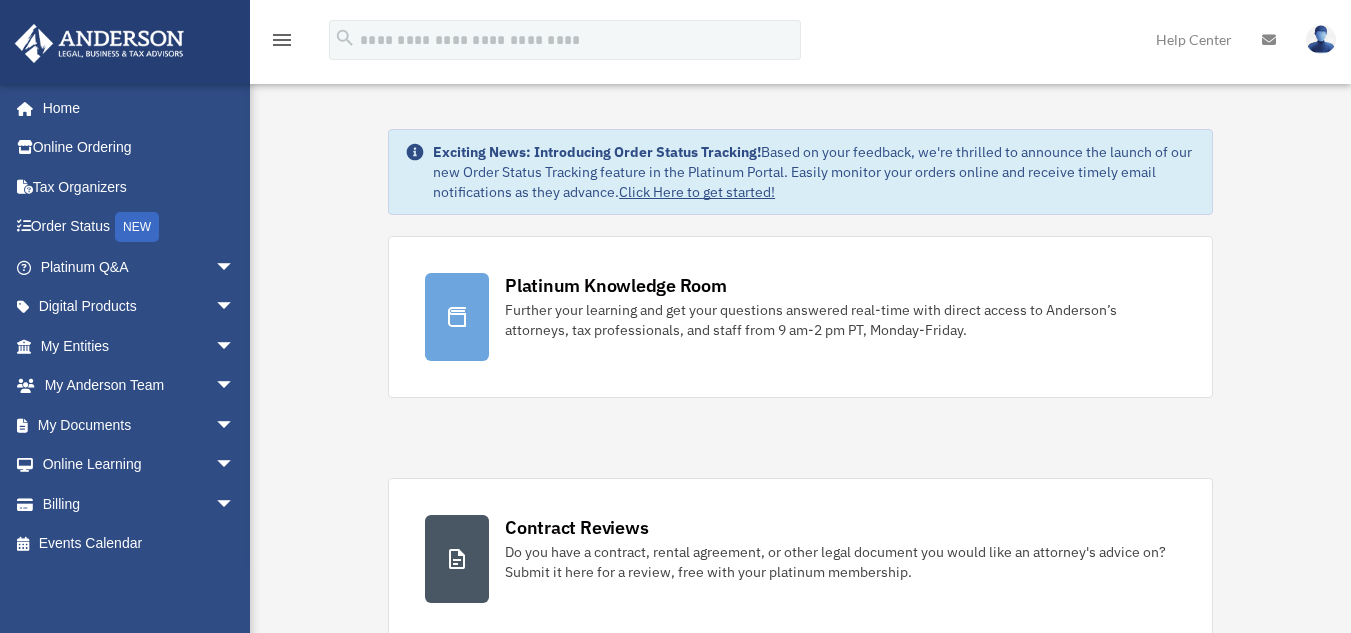 scroll, scrollTop: 0, scrollLeft: 0, axis: both 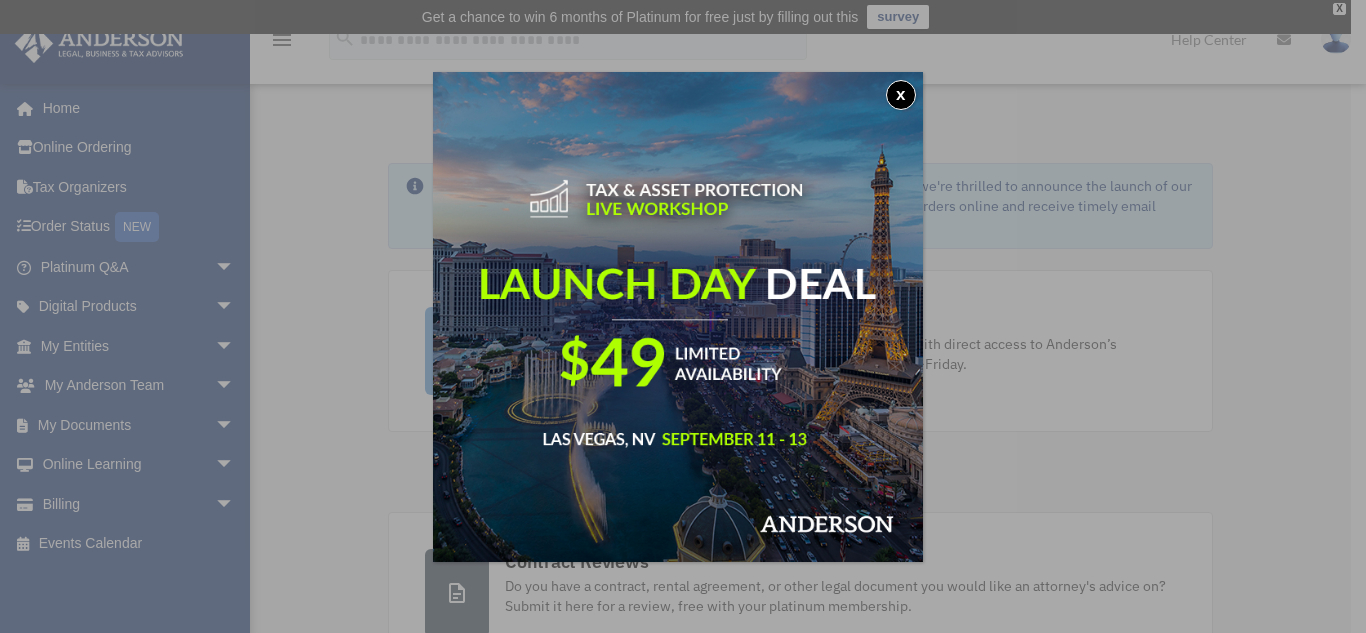 click on "x" at bounding box center (901, 95) 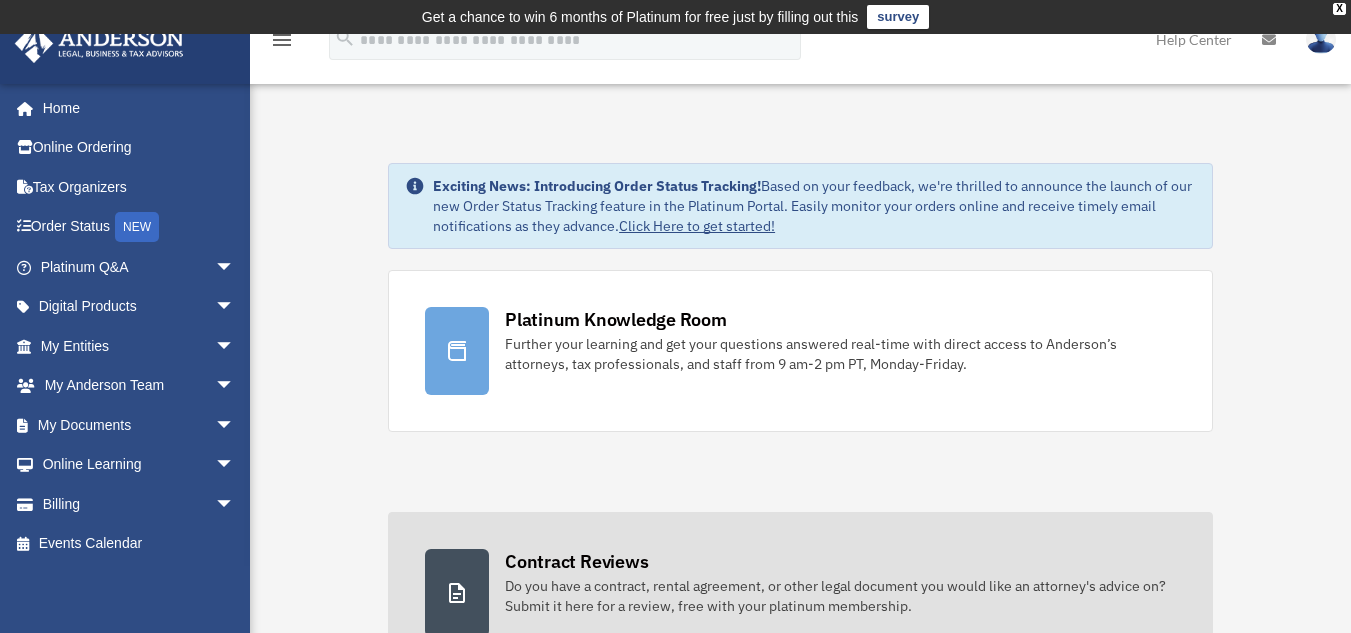 click at bounding box center (457, 593) 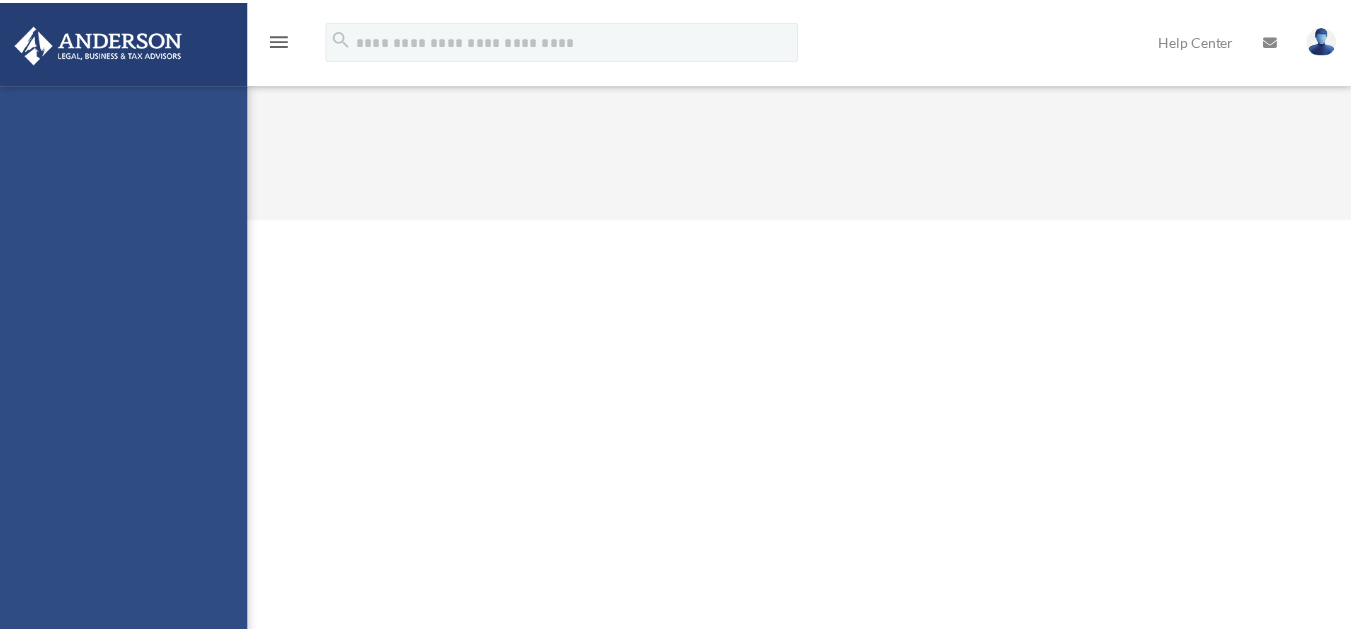 scroll, scrollTop: 0, scrollLeft: 0, axis: both 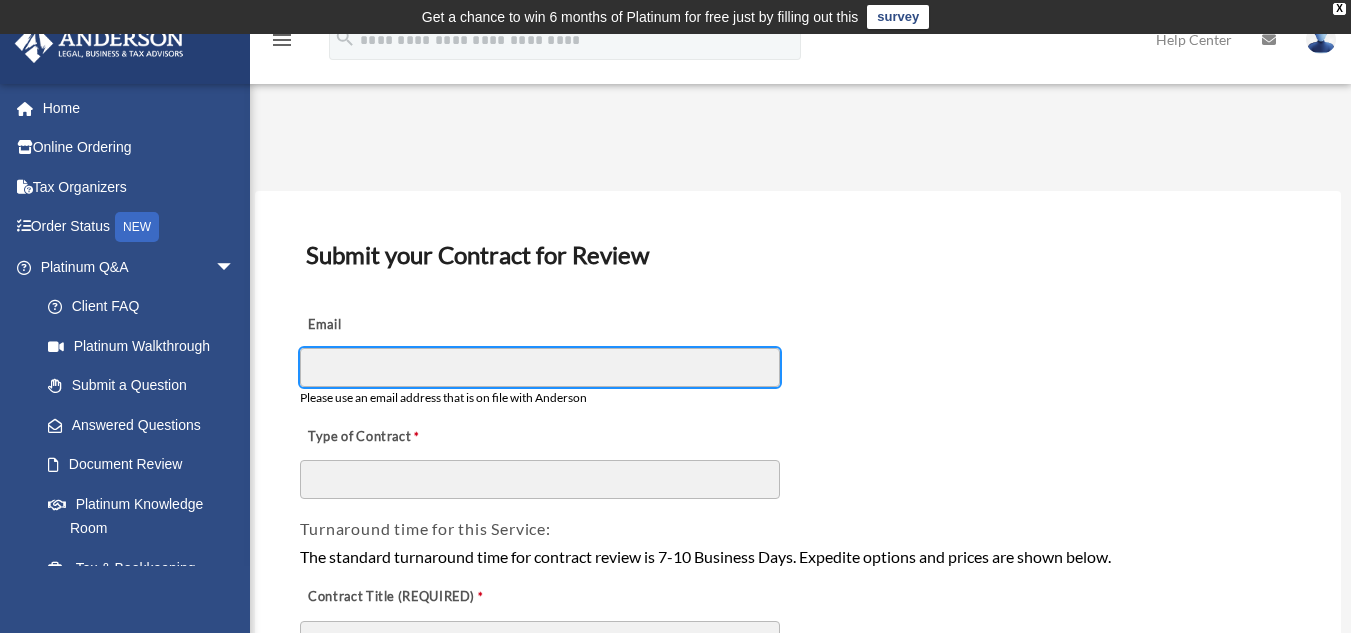 click on "Email" at bounding box center (540, 367) 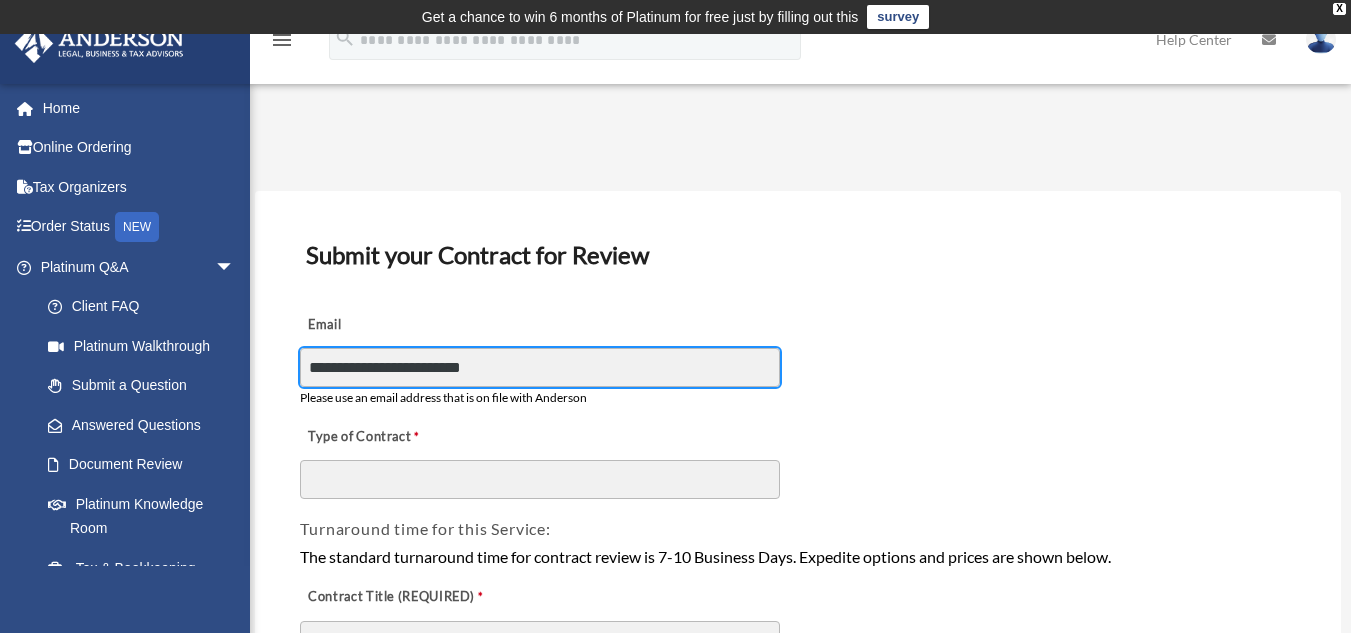 type on "**********" 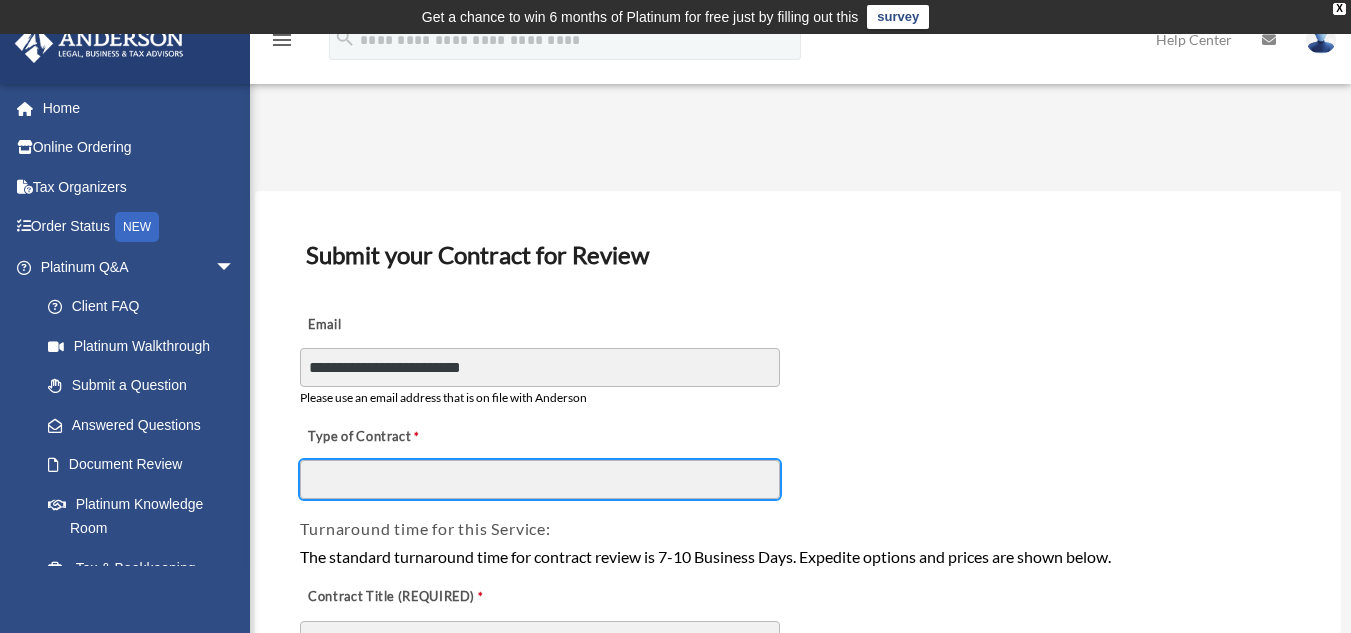 click on "Type of Contract" at bounding box center [540, 479] 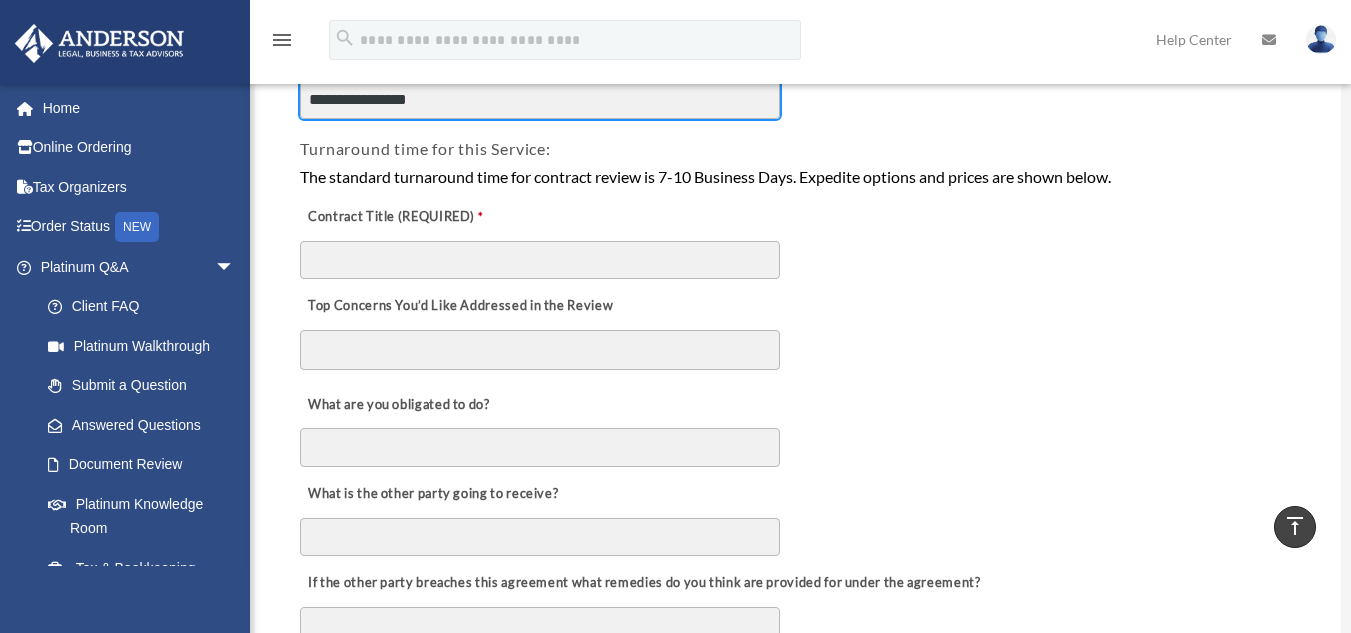 scroll, scrollTop: 317, scrollLeft: 0, axis: vertical 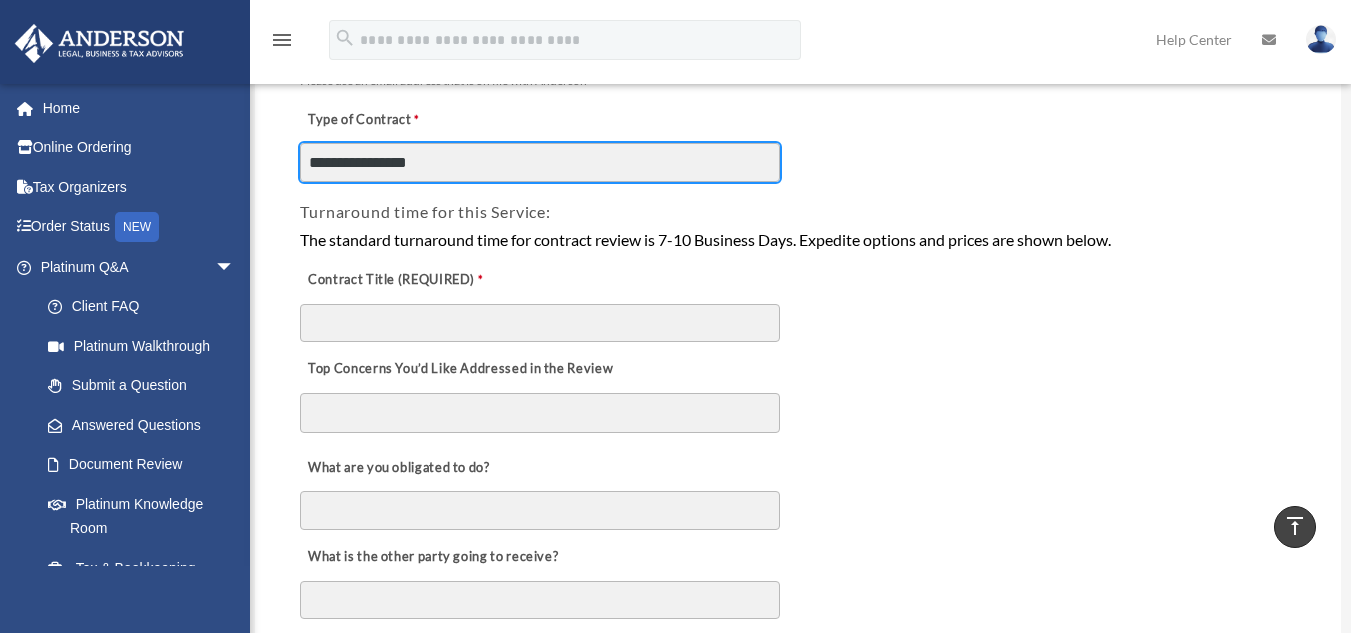 type on "**********" 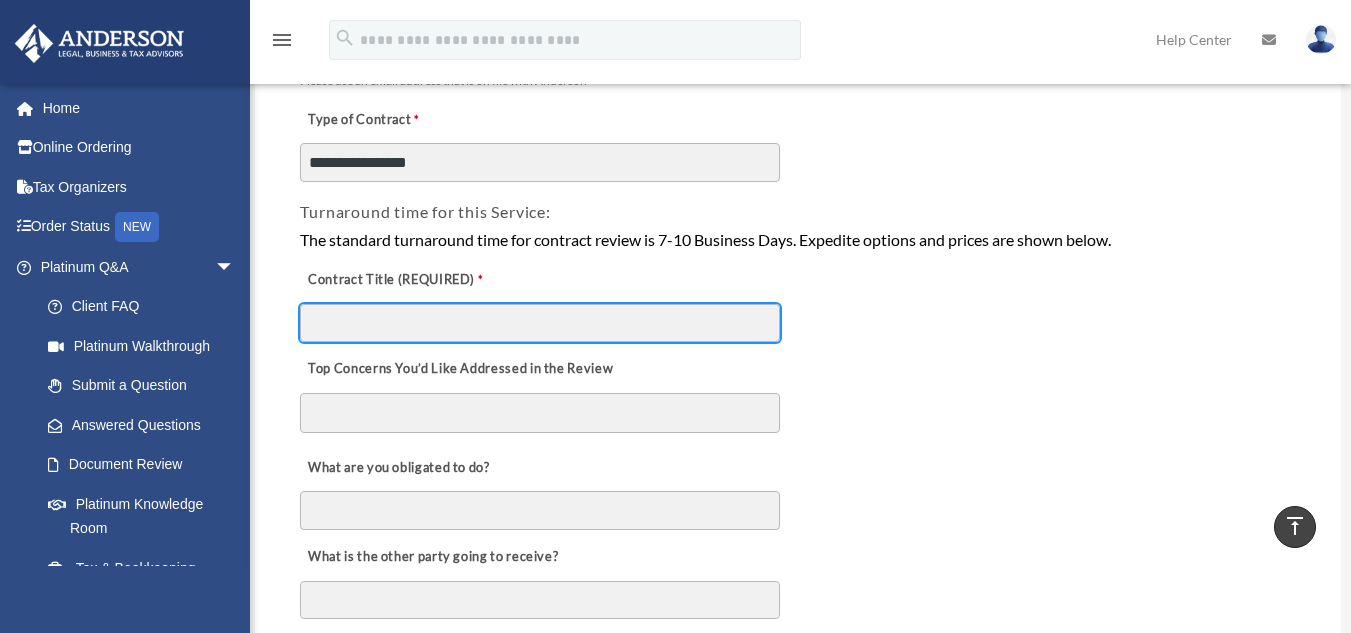 click on "Contract Title (REQUIRED)" at bounding box center [540, 323] 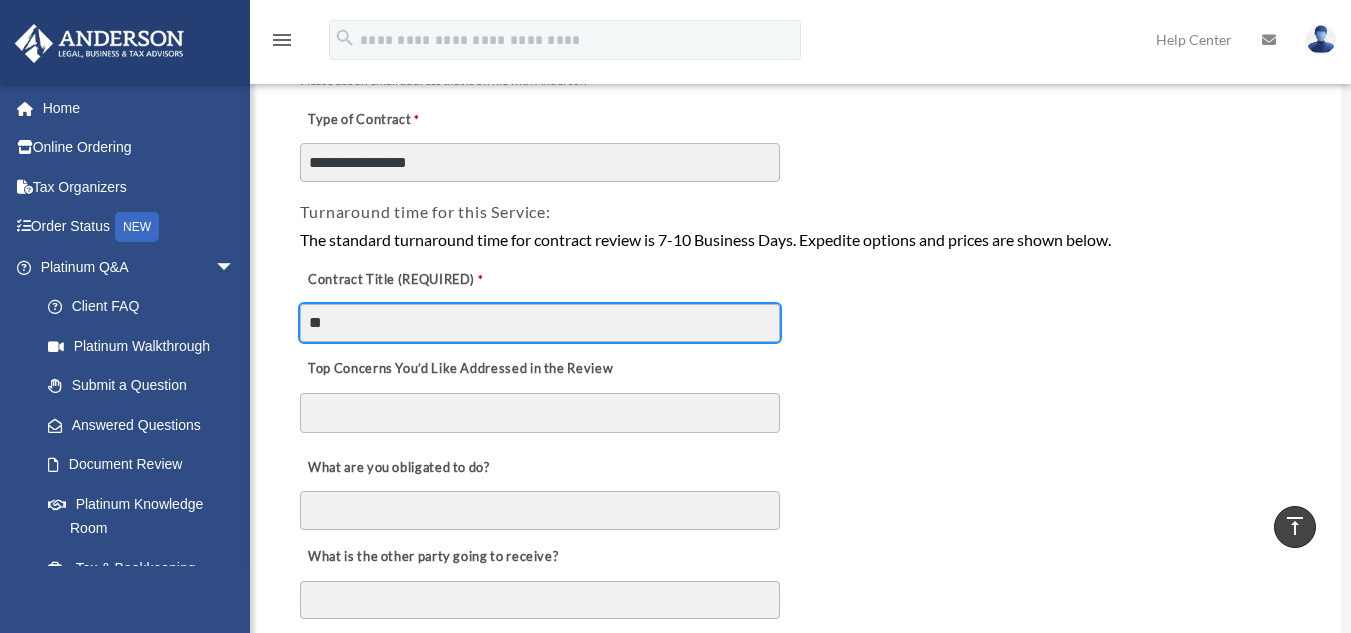 type on "*" 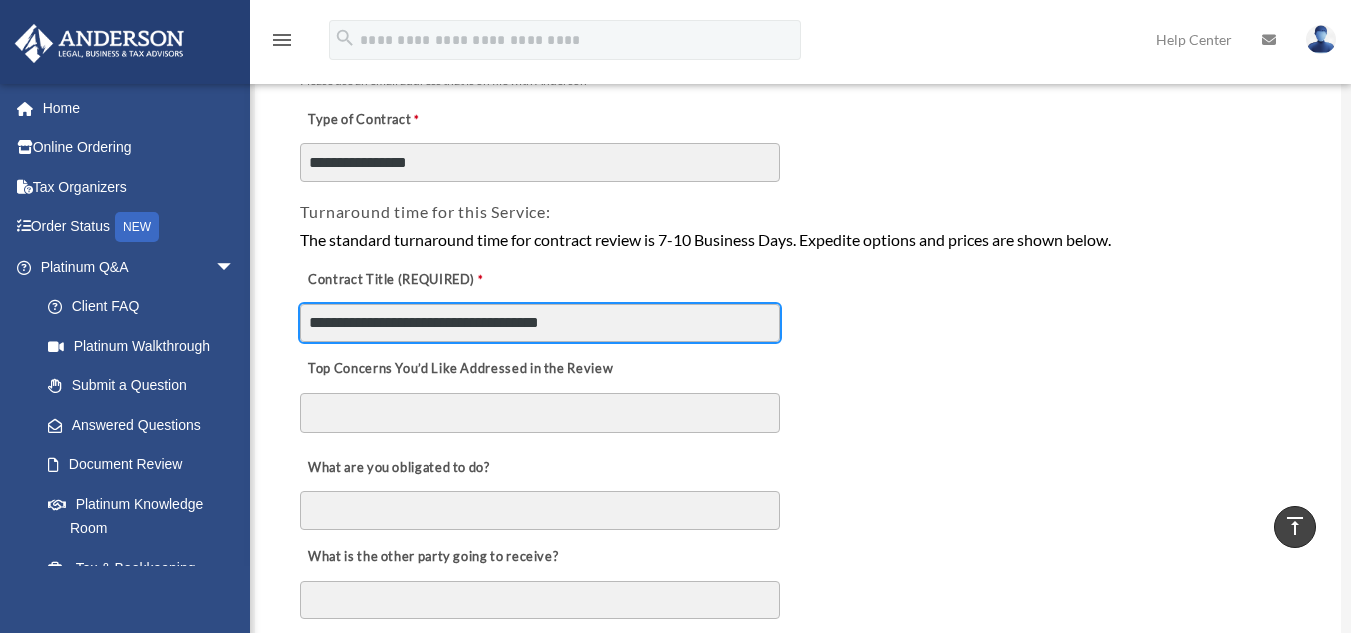 type on "**********" 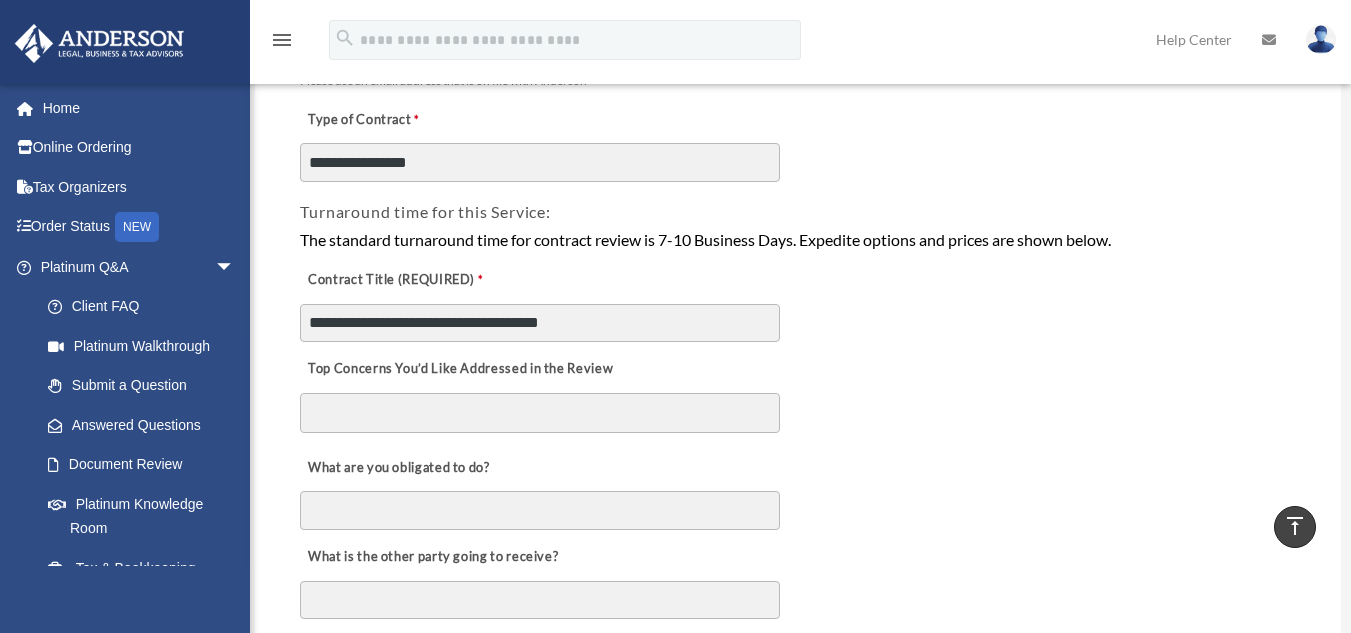 click on "Top Concerns You’d Like Addressed in the Review" at bounding box center (540, 413) 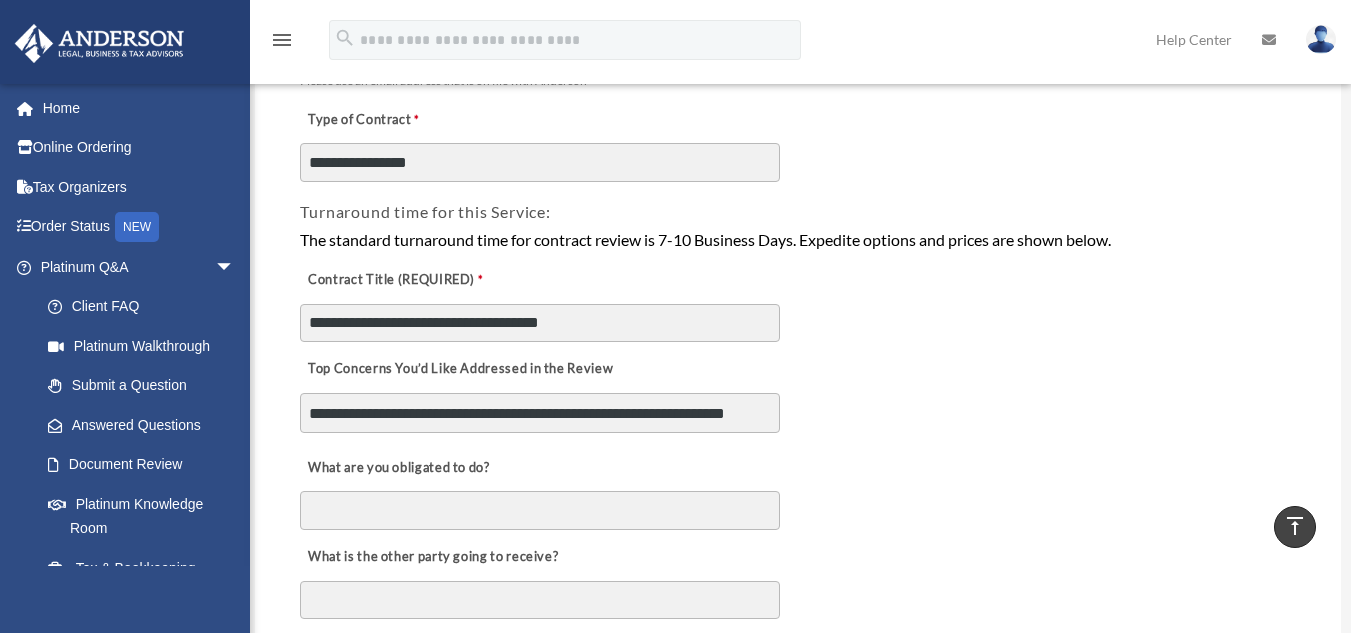 scroll, scrollTop: 15, scrollLeft: 0, axis: vertical 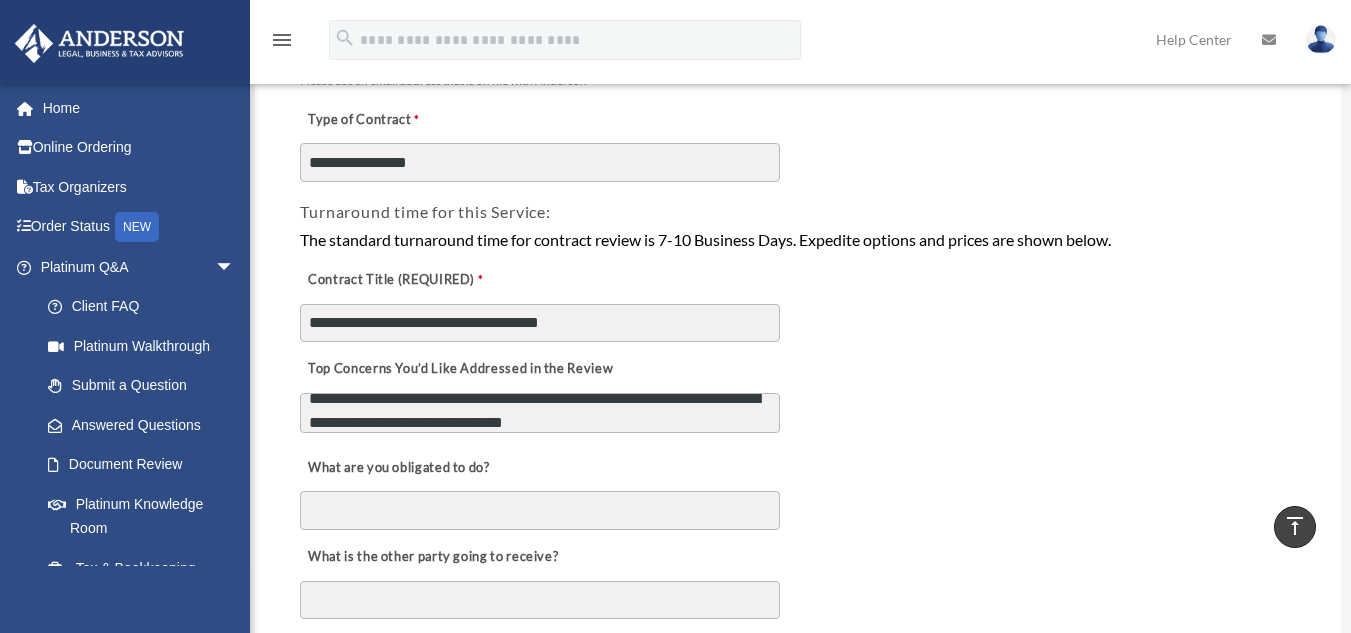 type on "**********" 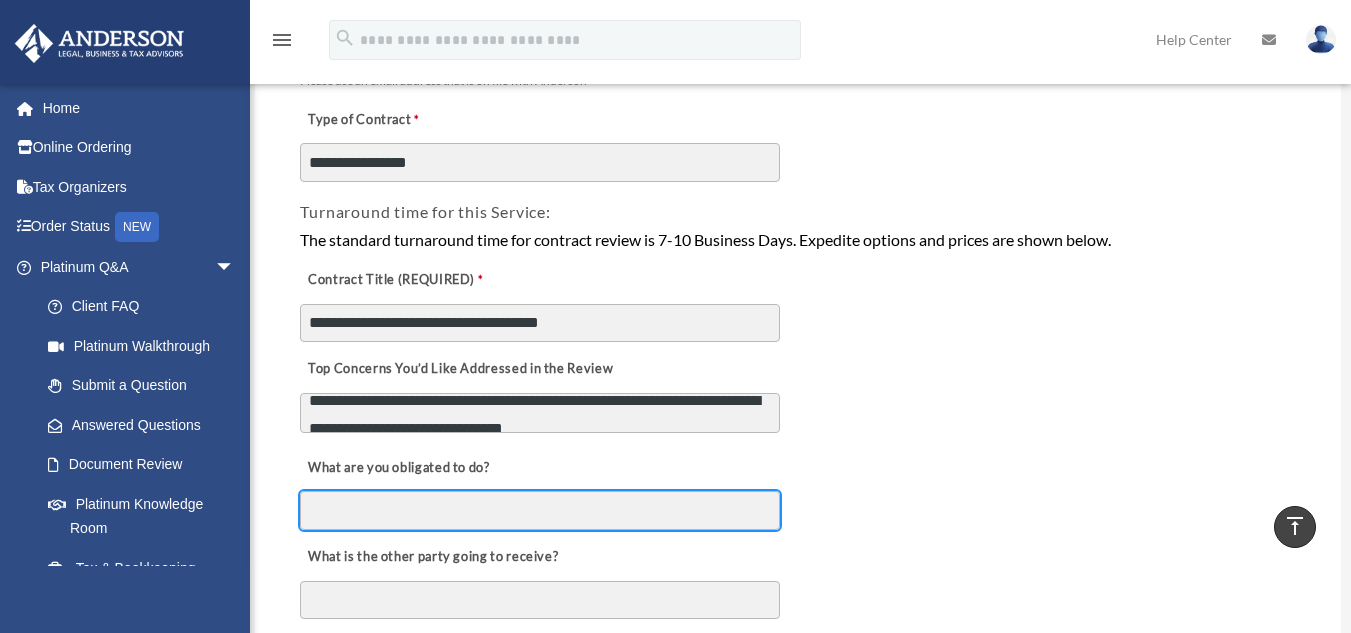 scroll, scrollTop: 17, scrollLeft: 0, axis: vertical 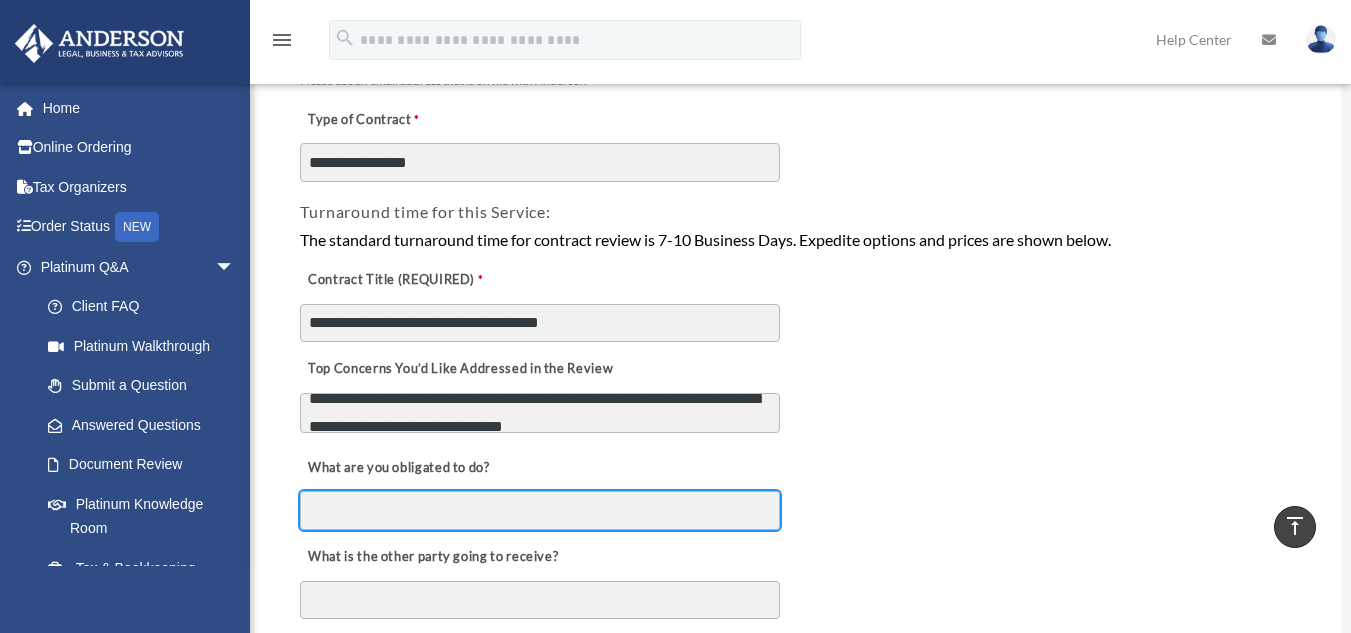 click on "What are you obligated to do?" at bounding box center (540, 510) 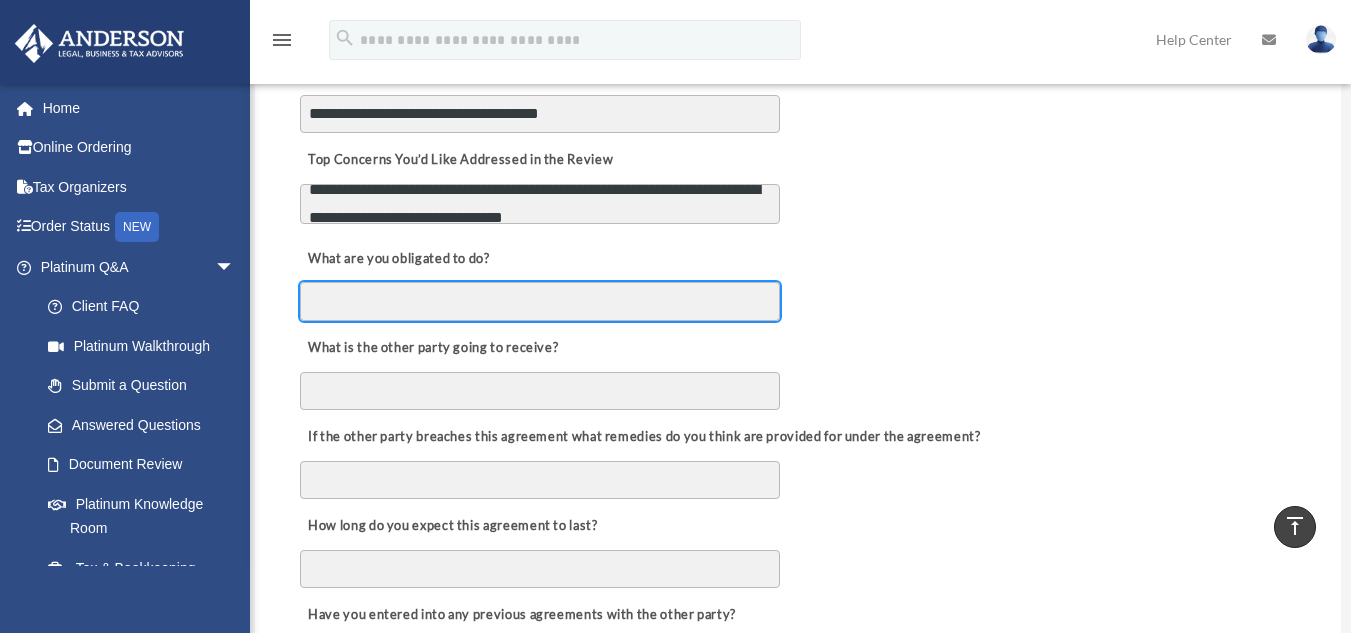 scroll, scrollTop: 529, scrollLeft: 0, axis: vertical 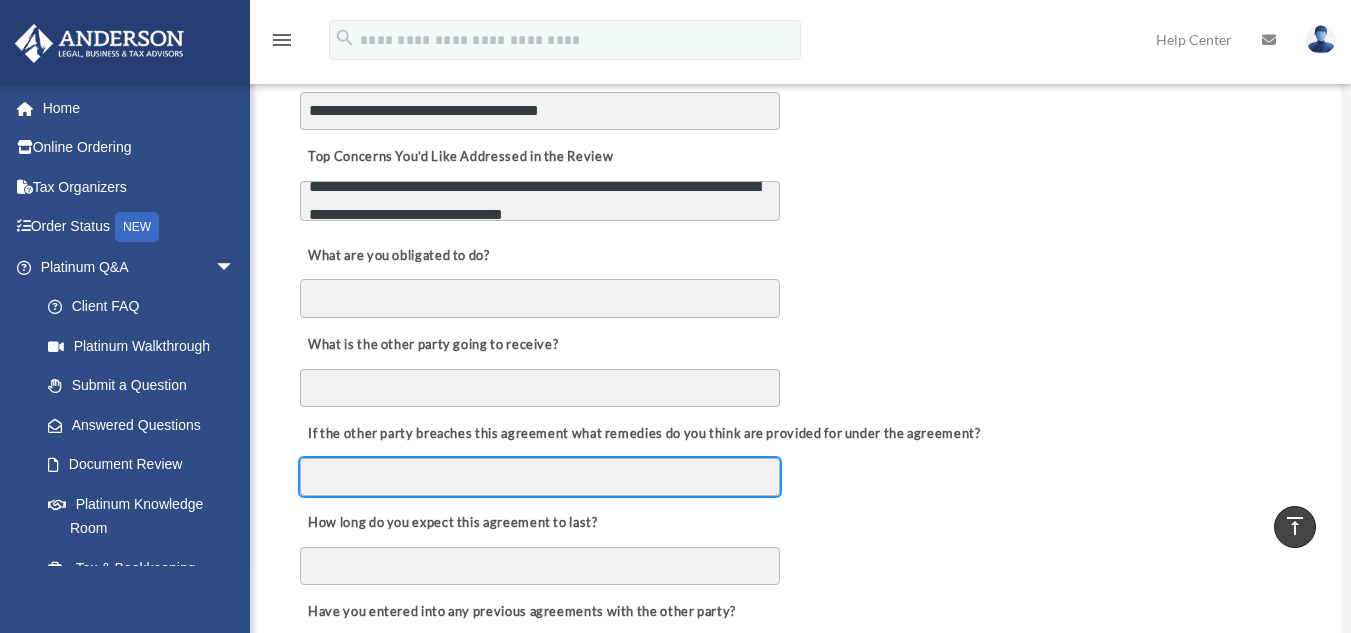 click on "If the other party breaches this agreement what remedies do you think are provided for under the agreement?" at bounding box center [540, 477] 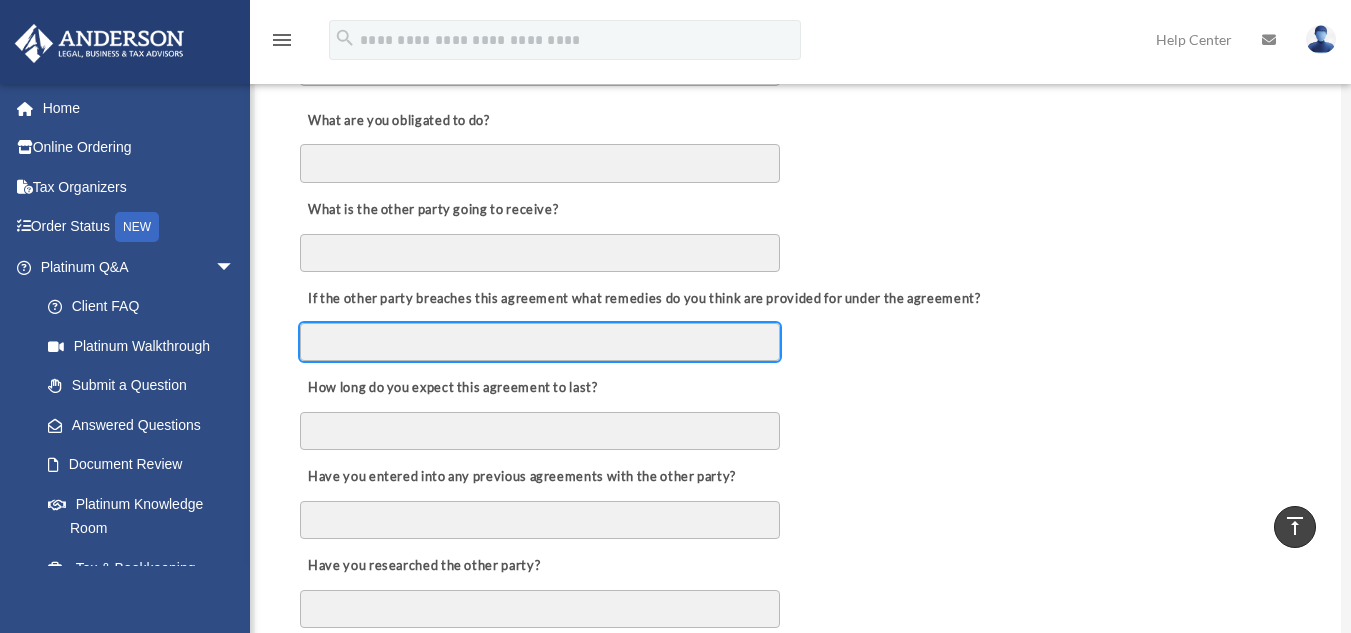 scroll, scrollTop: 668, scrollLeft: 0, axis: vertical 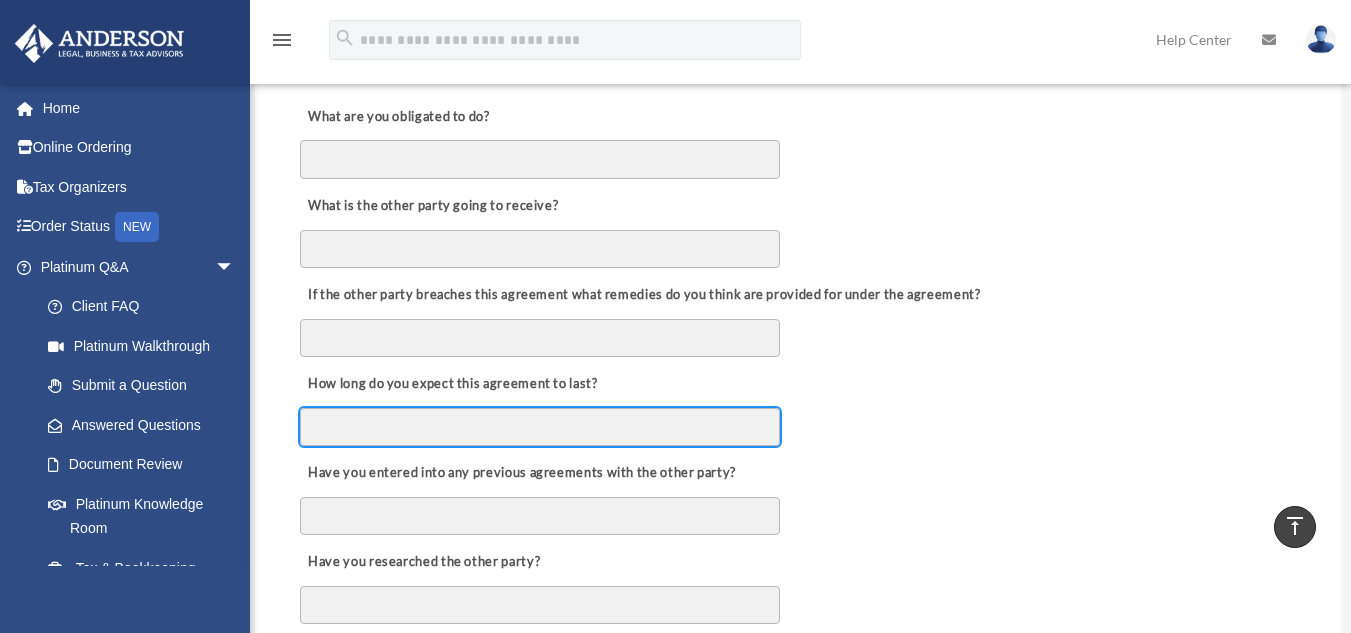 click on "How long do you expect this agreement to last?" at bounding box center [540, 427] 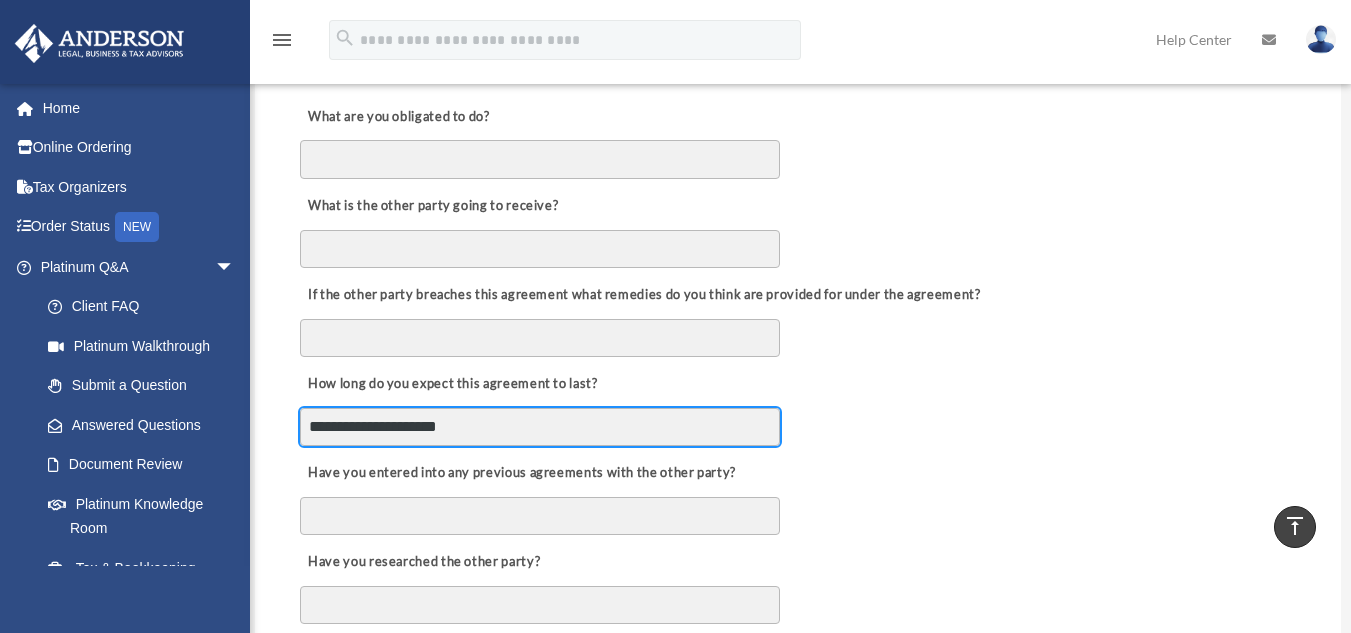 click on "**********" at bounding box center [540, 427] 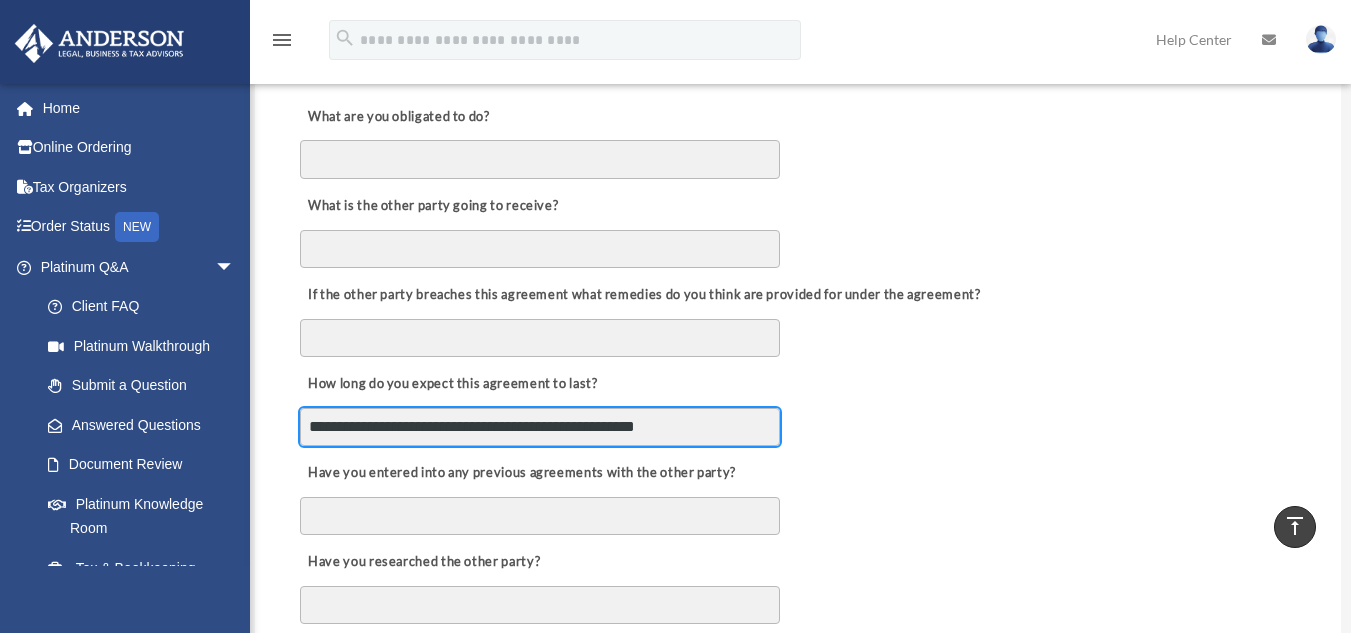type on "**********" 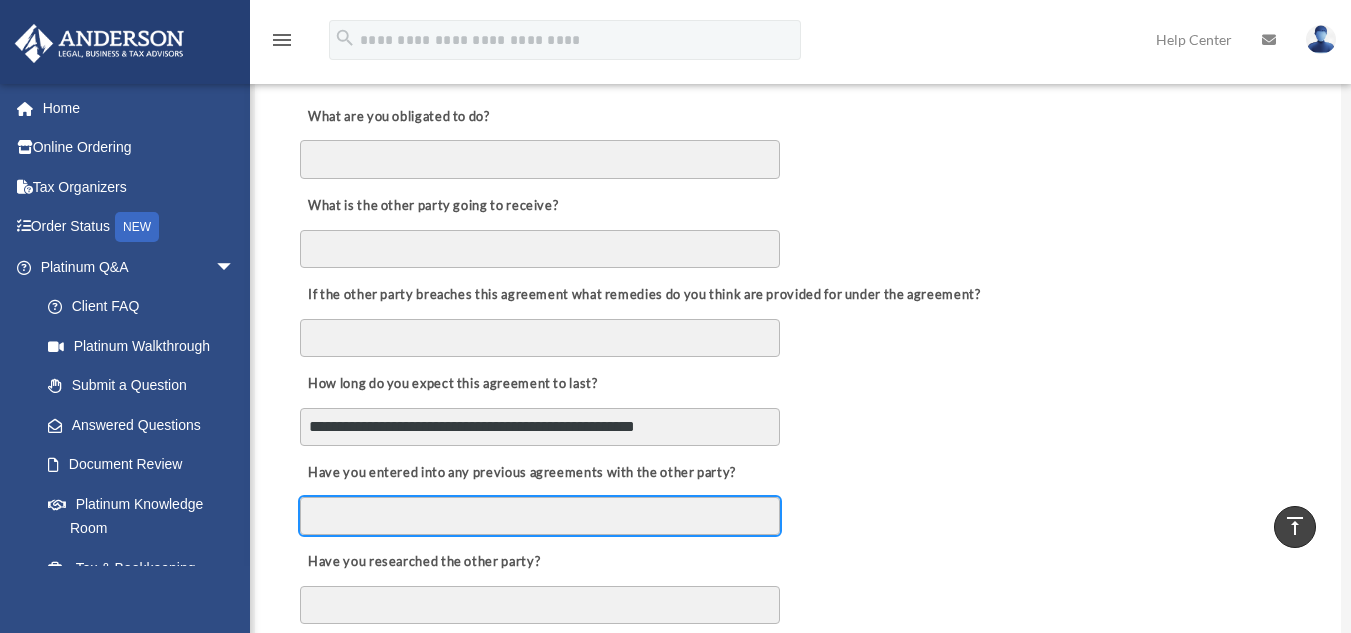 click on "Have you entered into any previous agreements with the other party?" at bounding box center [540, 516] 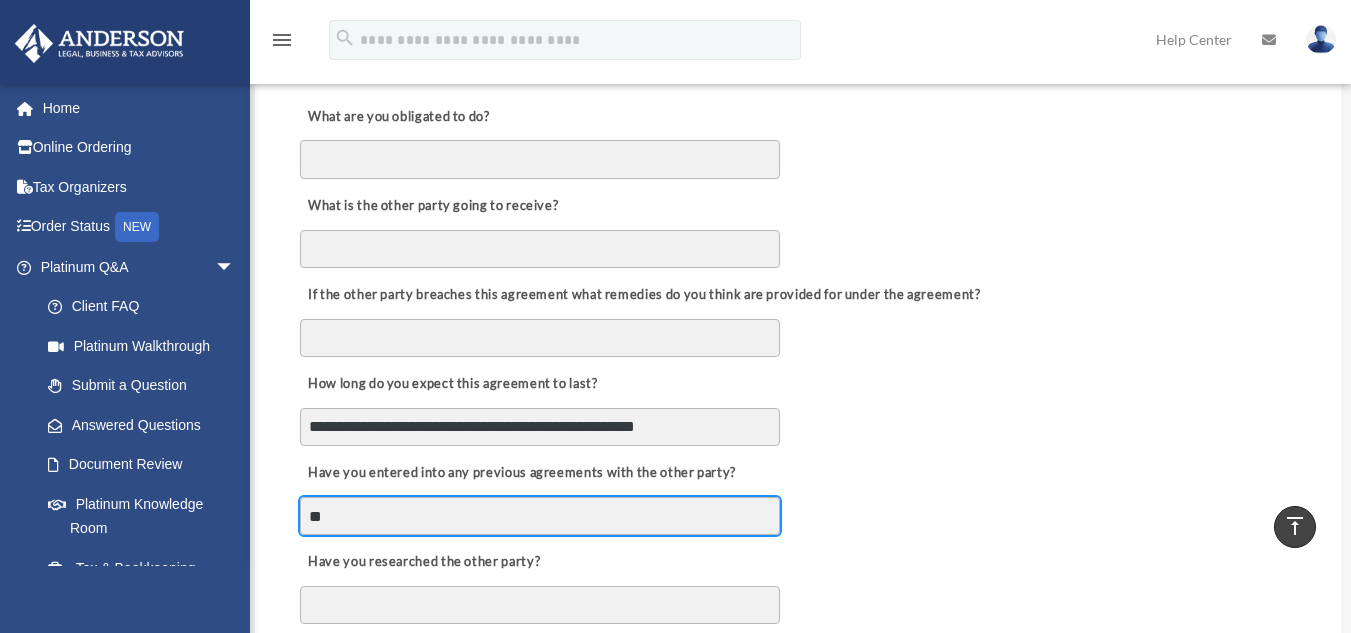 type on "*" 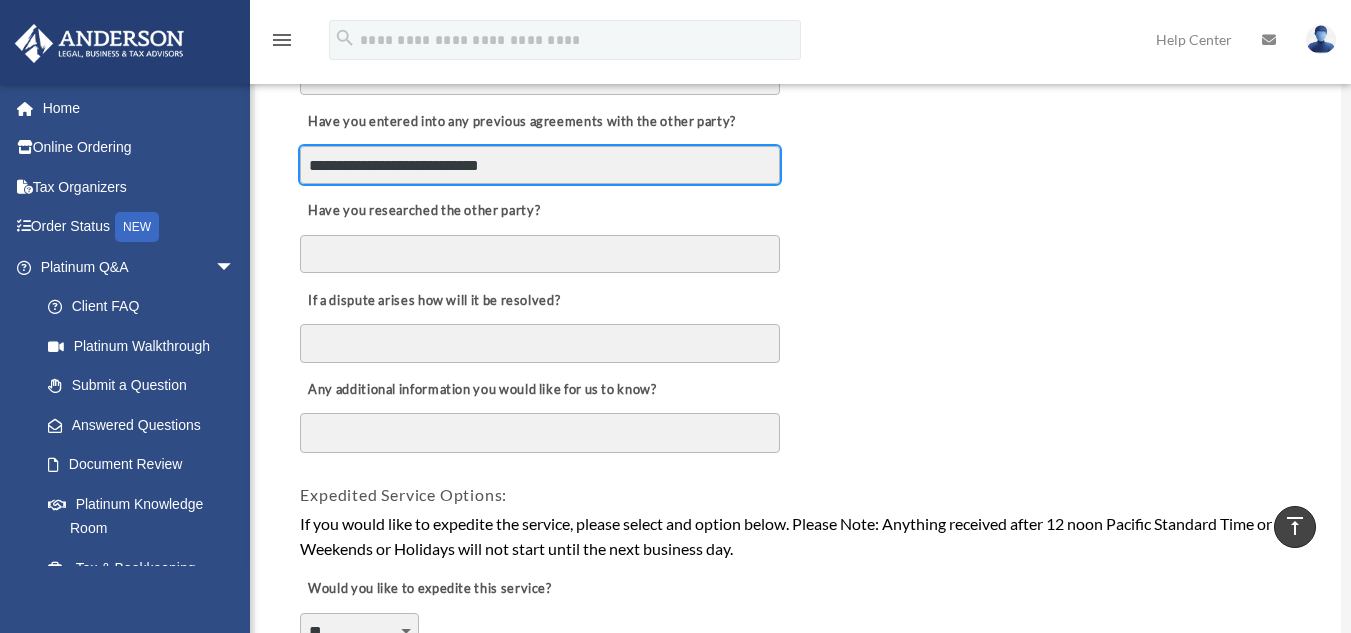 scroll, scrollTop: 1024, scrollLeft: 0, axis: vertical 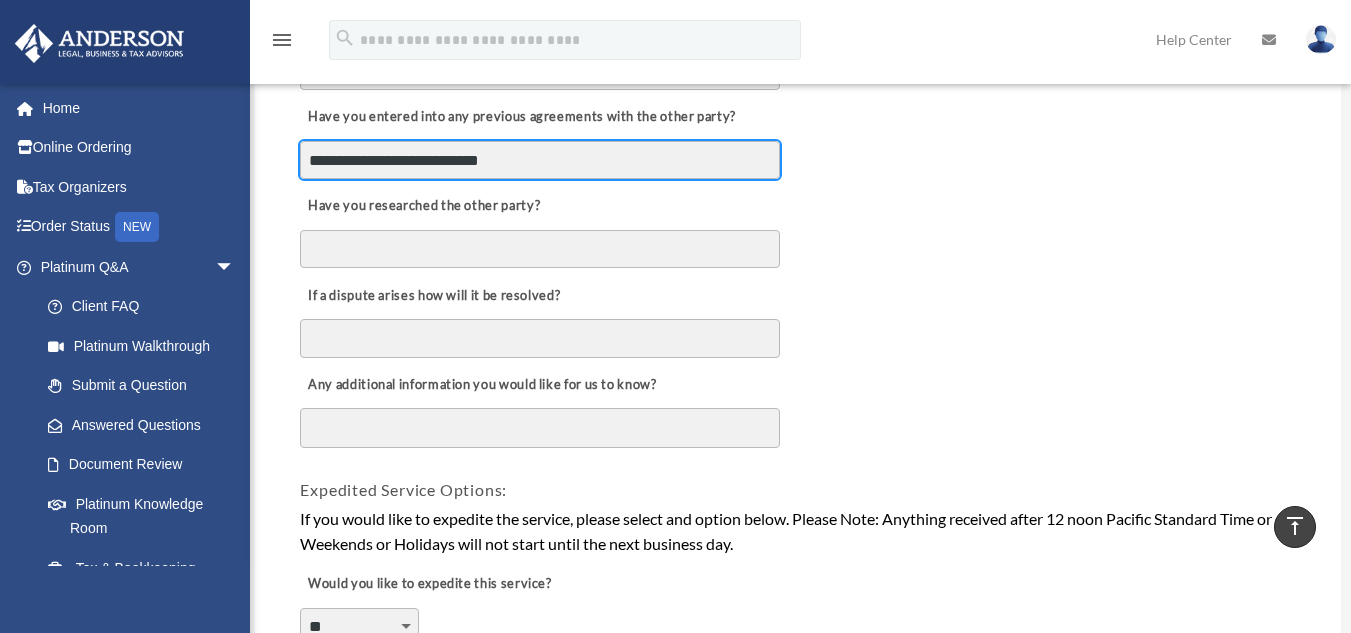 type on "**********" 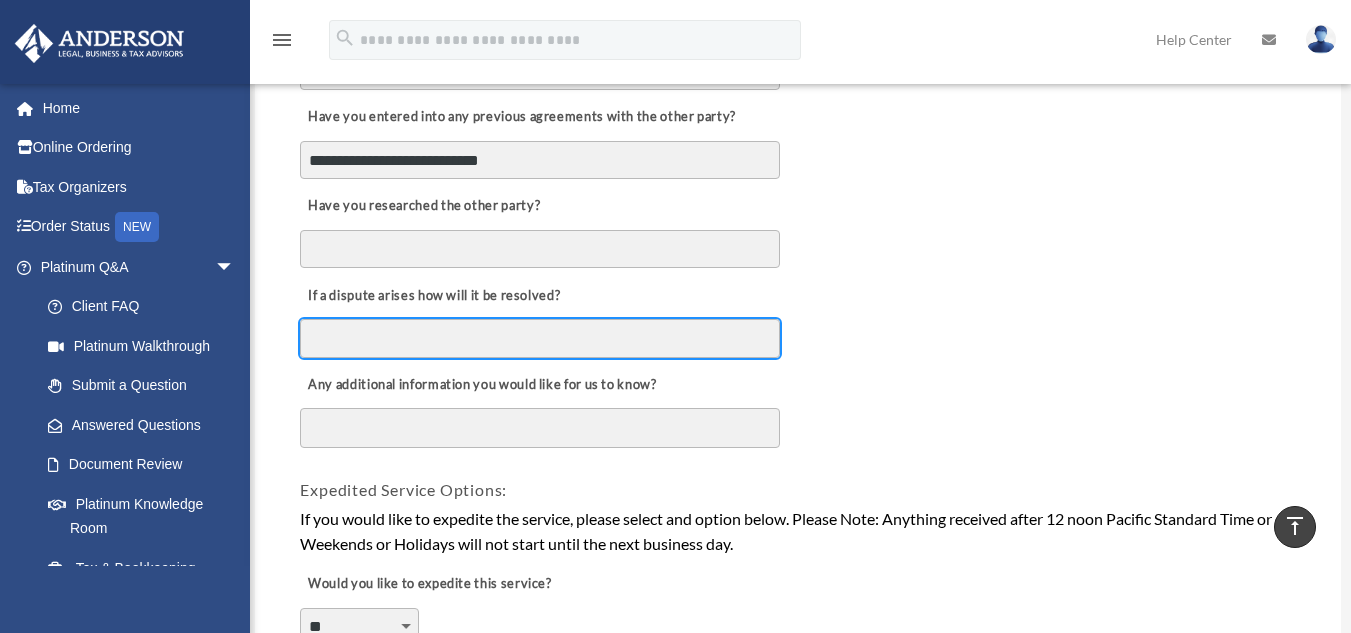 click on "If a dispute arises how will it be resolved?" at bounding box center (540, 338) 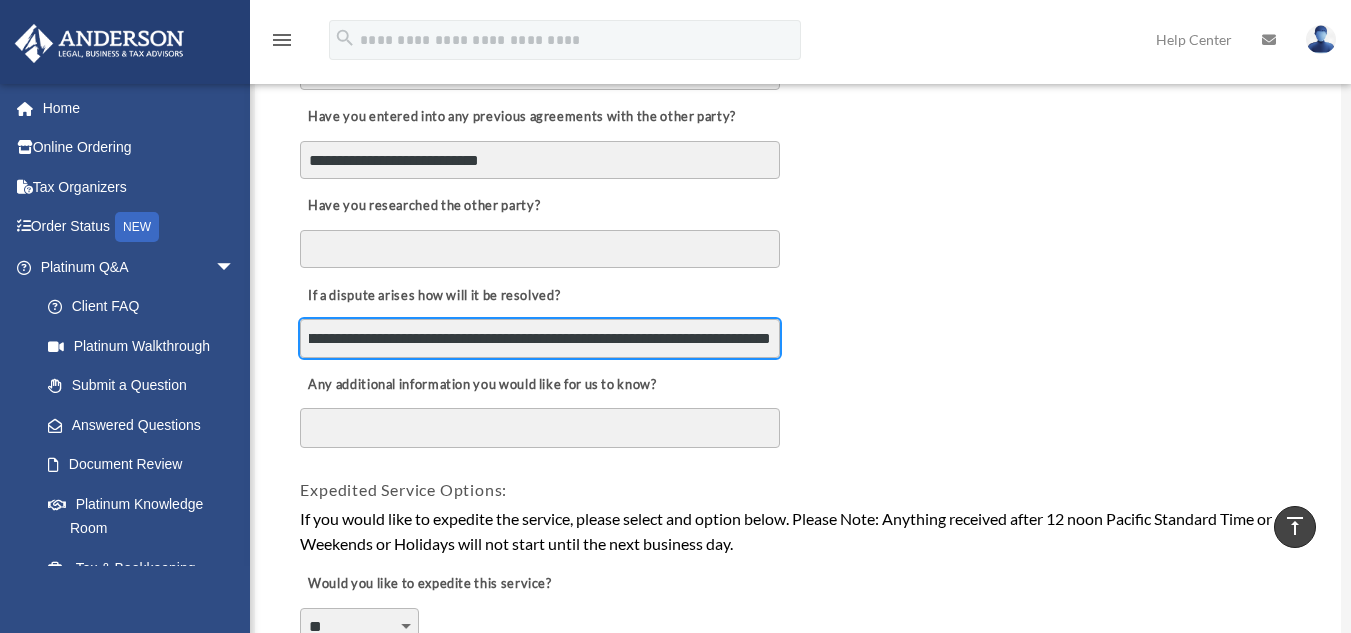 scroll, scrollTop: 0, scrollLeft: 299, axis: horizontal 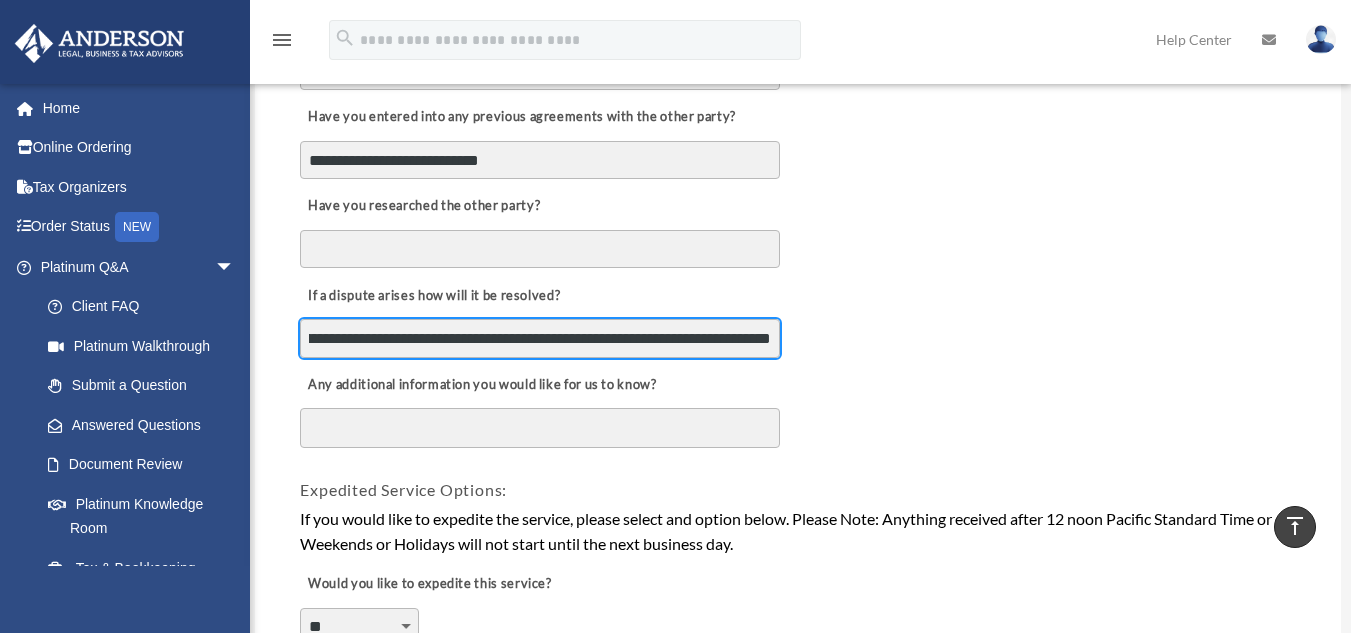 type on "**********" 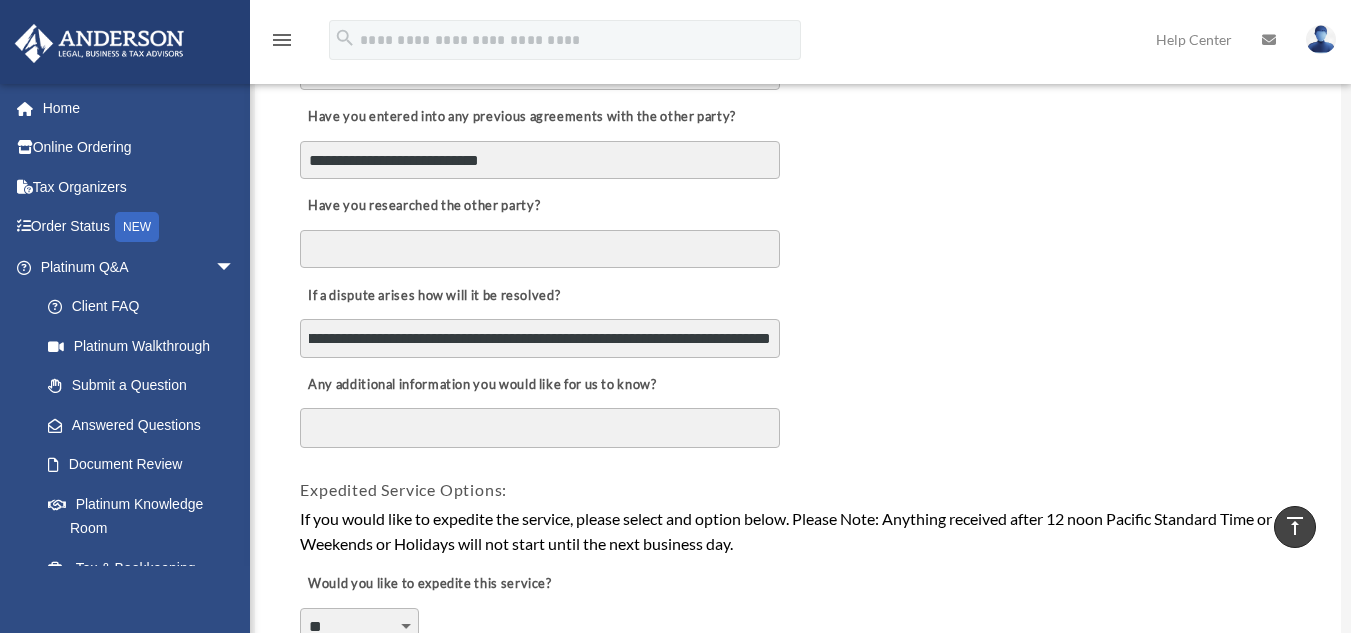 scroll, scrollTop: 0, scrollLeft: 0, axis: both 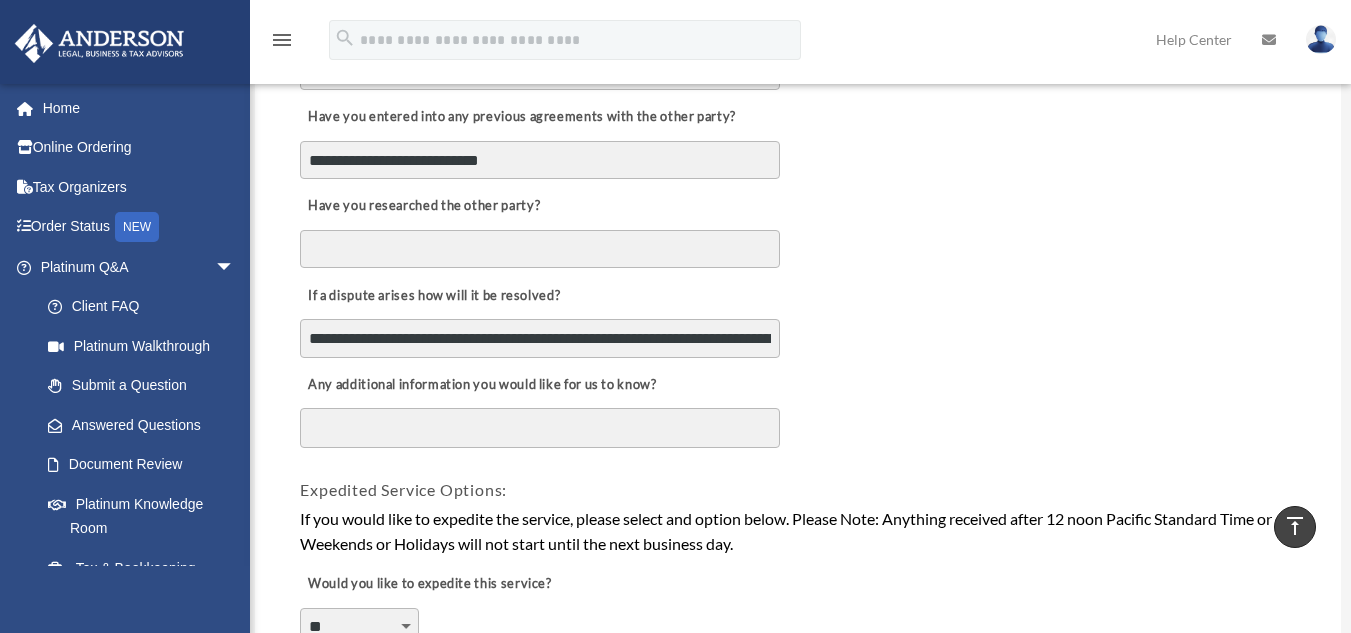 click on "Any additional information you would like for us to know?" at bounding box center (540, 428) 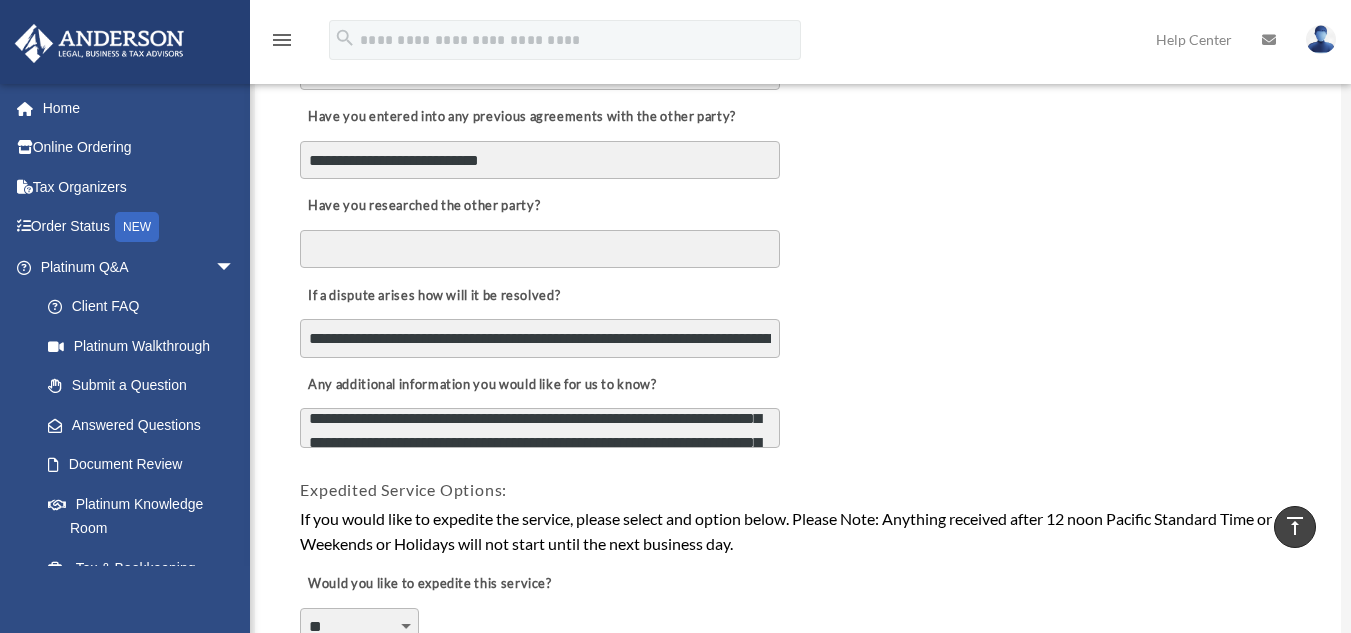 scroll, scrollTop: 40, scrollLeft: 0, axis: vertical 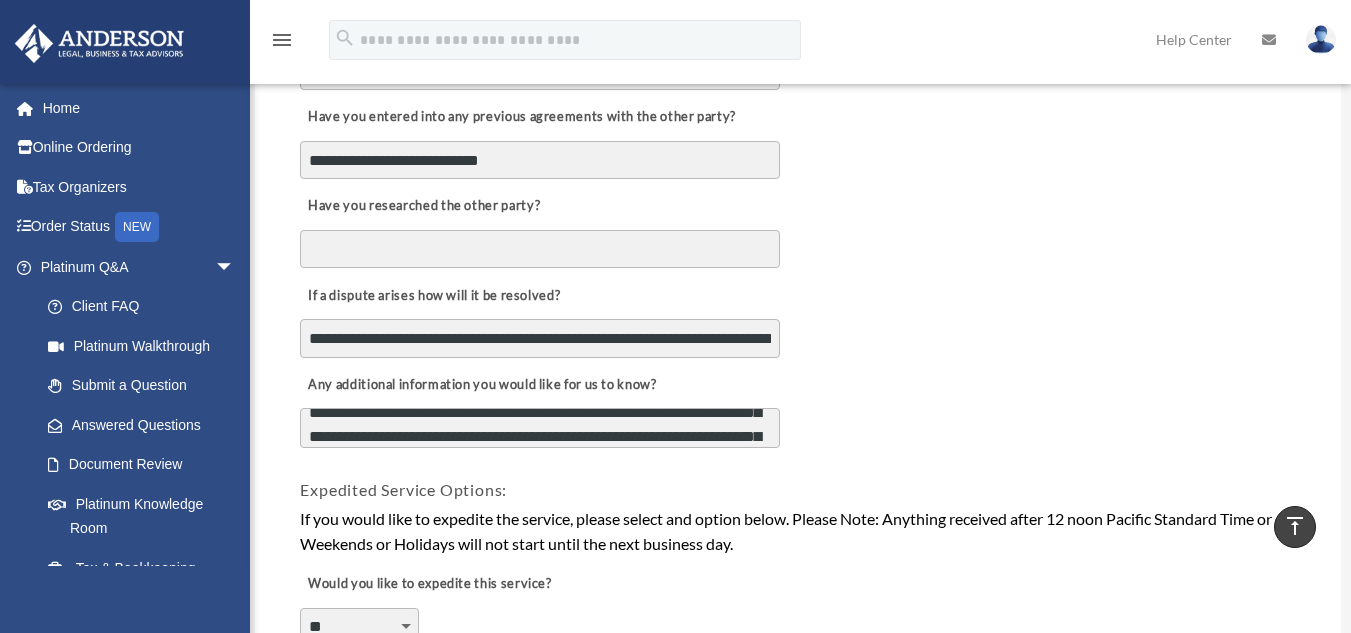 click on "**********" at bounding box center (540, 428) 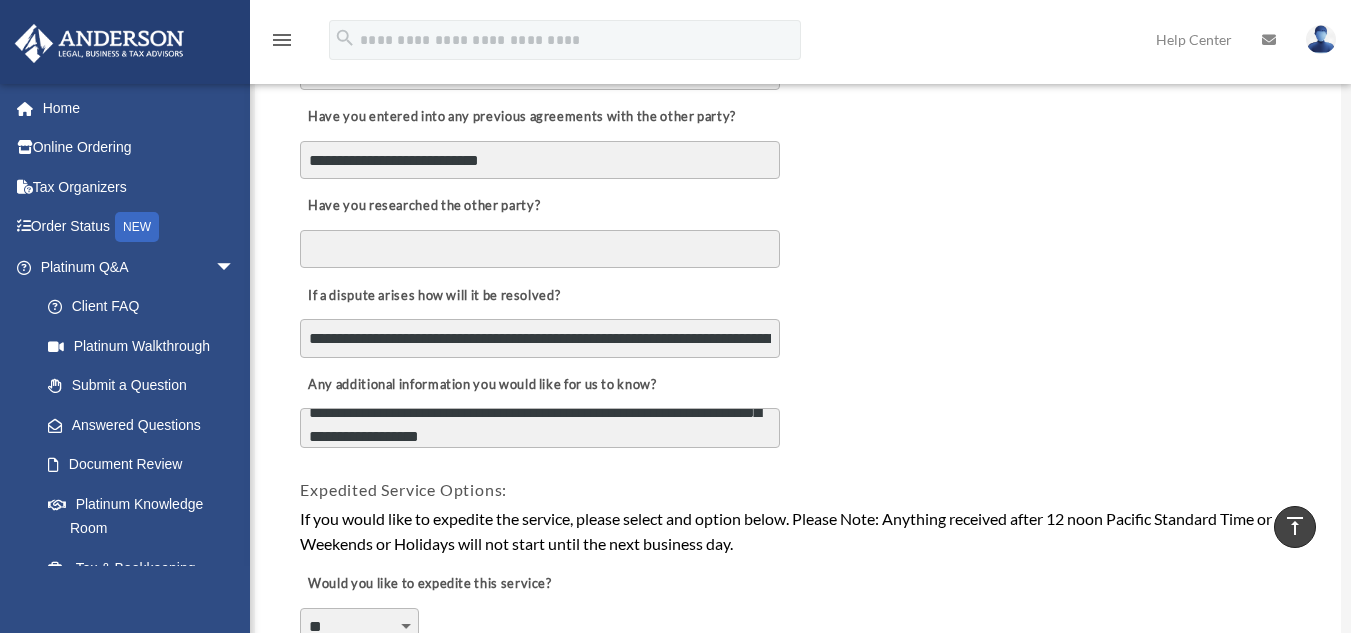 scroll, scrollTop: 136, scrollLeft: 0, axis: vertical 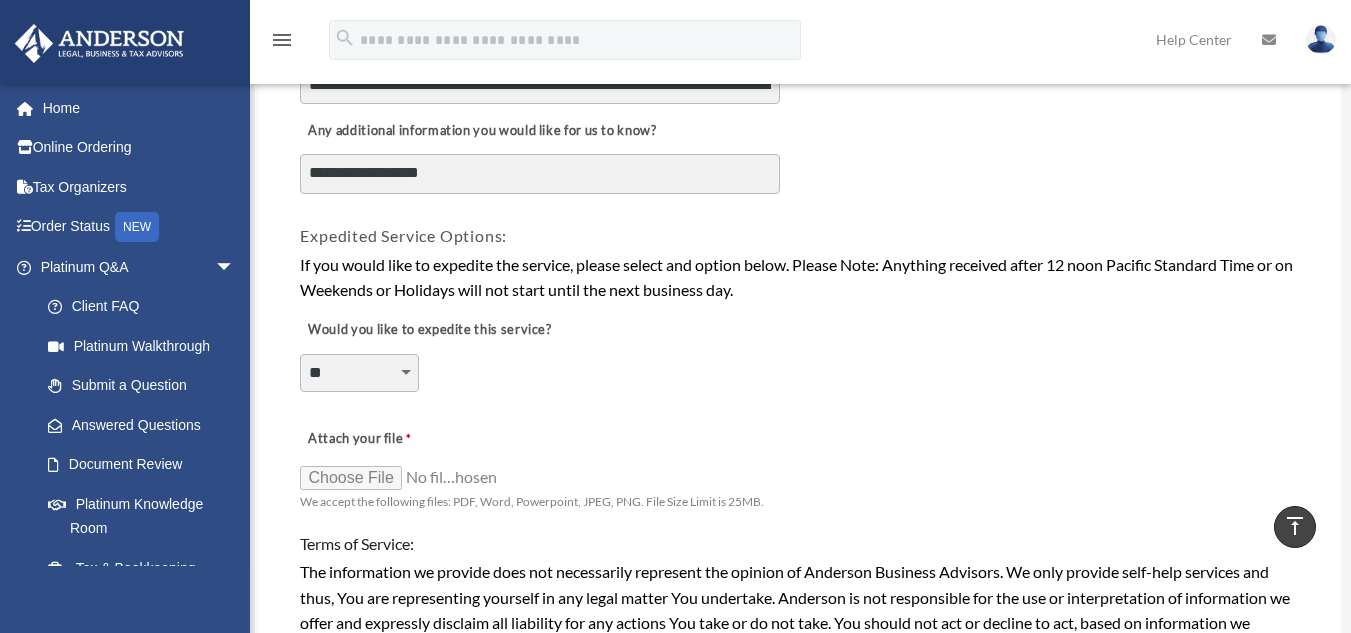 type on "**********" 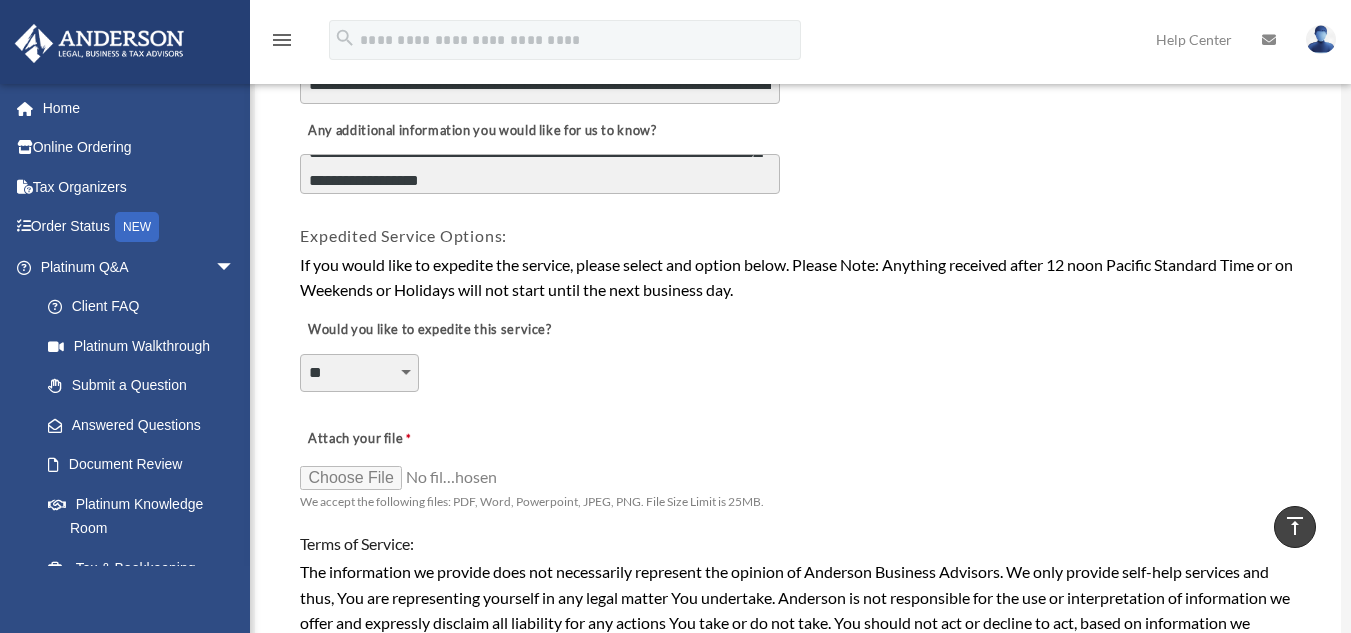 click on "**********" at bounding box center (359, 373) 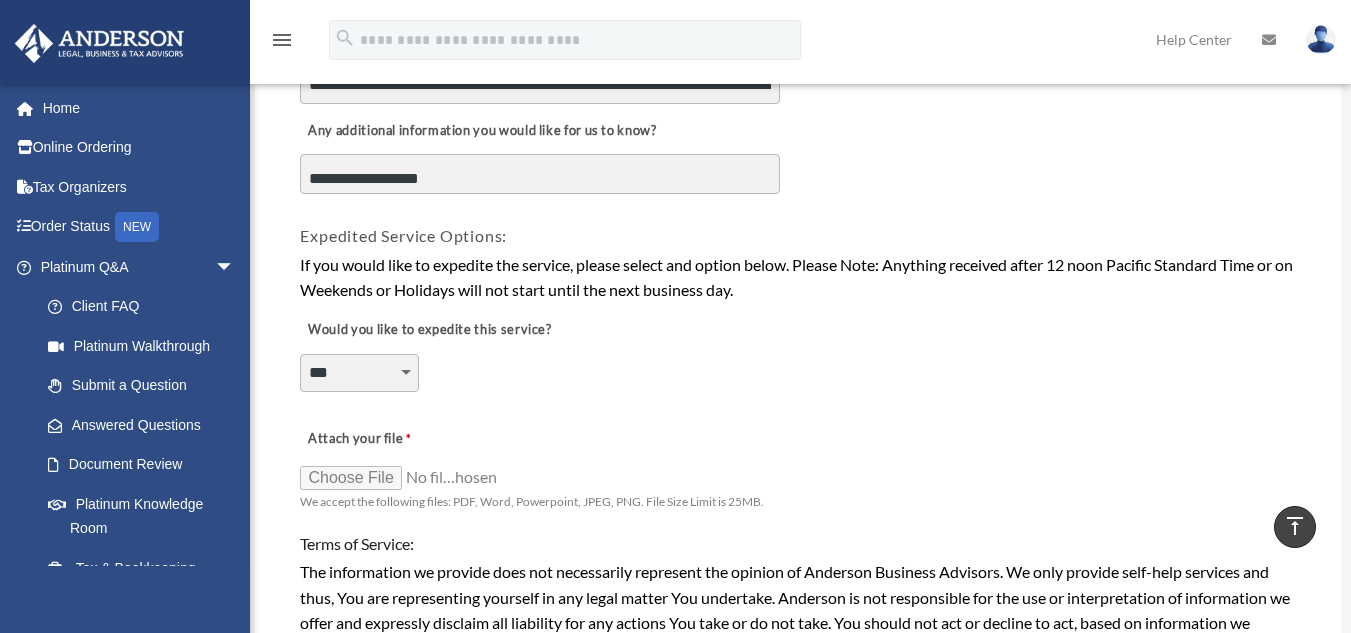 click on "**********" at bounding box center [359, 373] 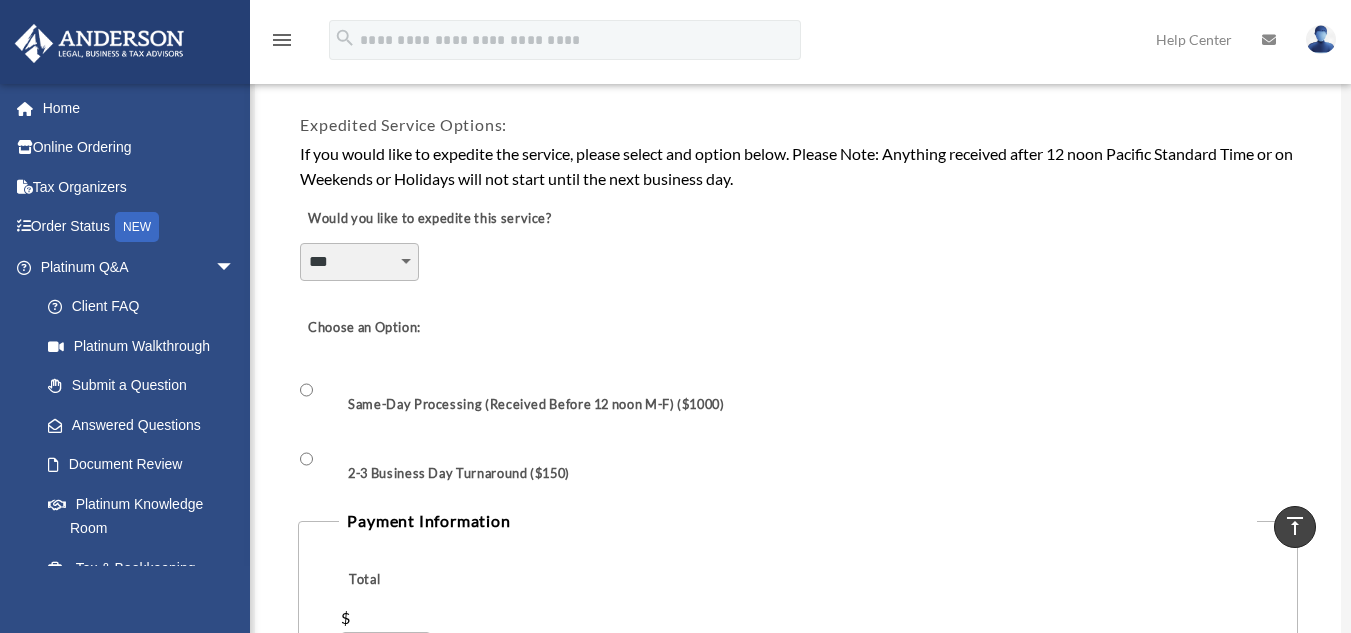scroll, scrollTop: 1383, scrollLeft: 0, axis: vertical 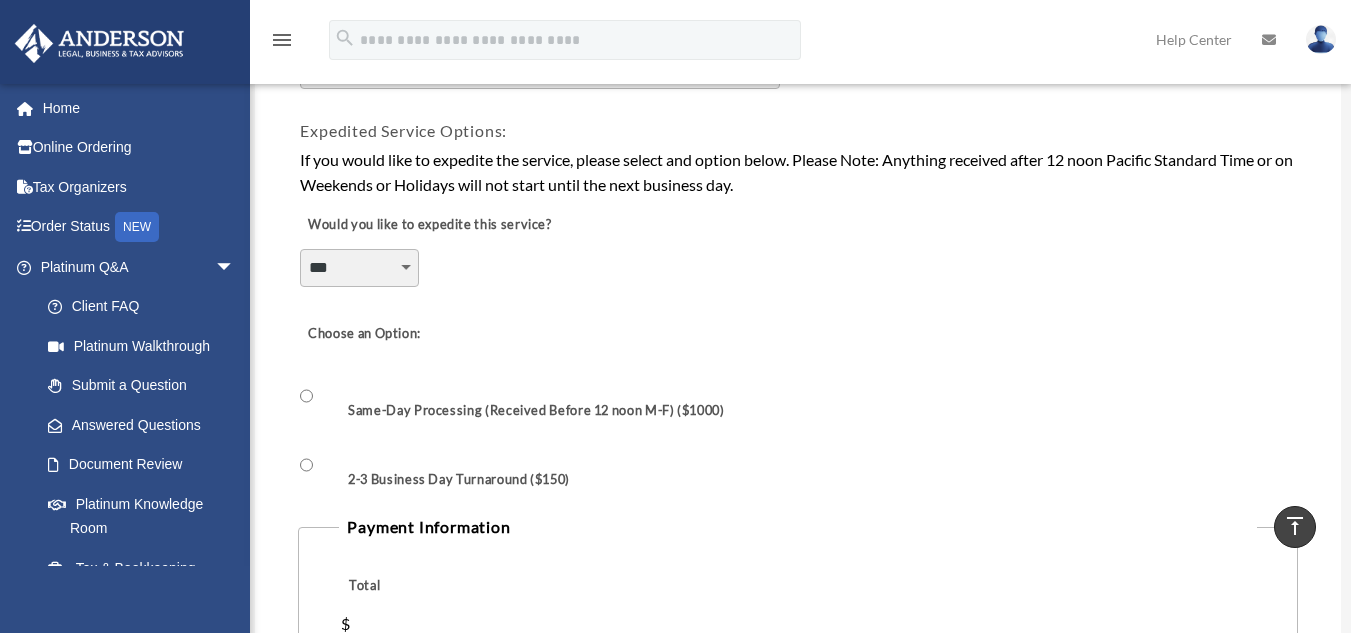 click on "**********" at bounding box center [359, 268] 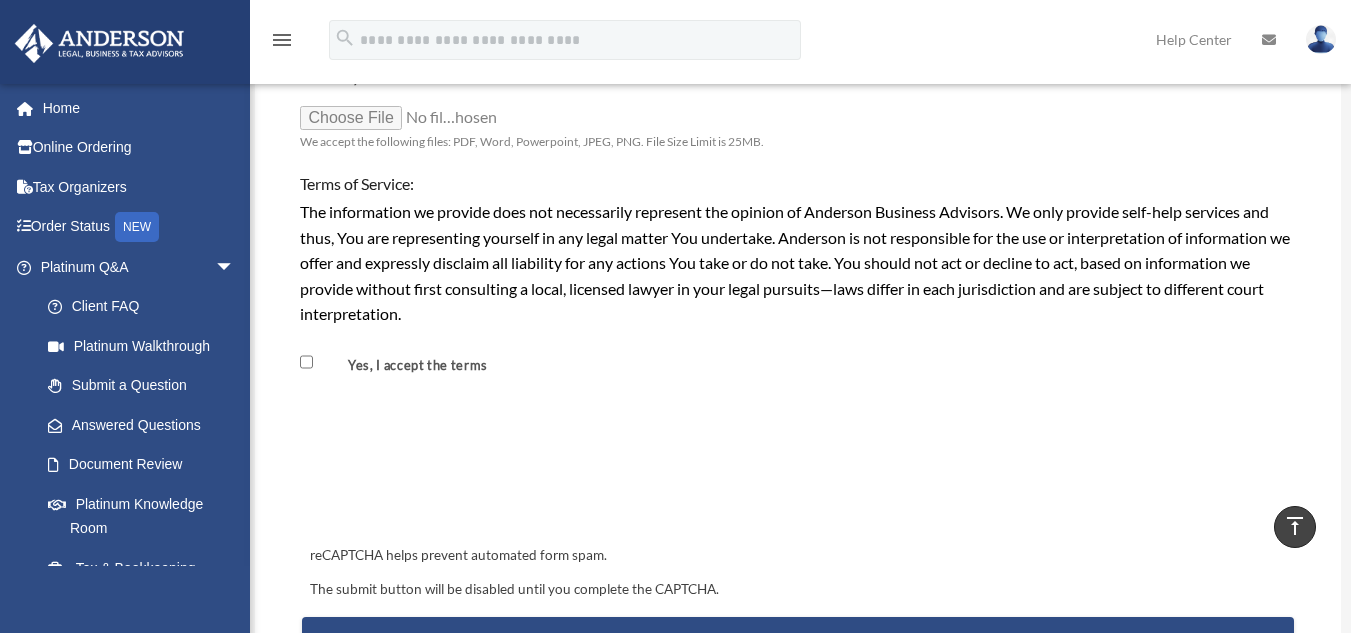 scroll, scrollTop: 1657, scrollLeft: 0, axis: vertical 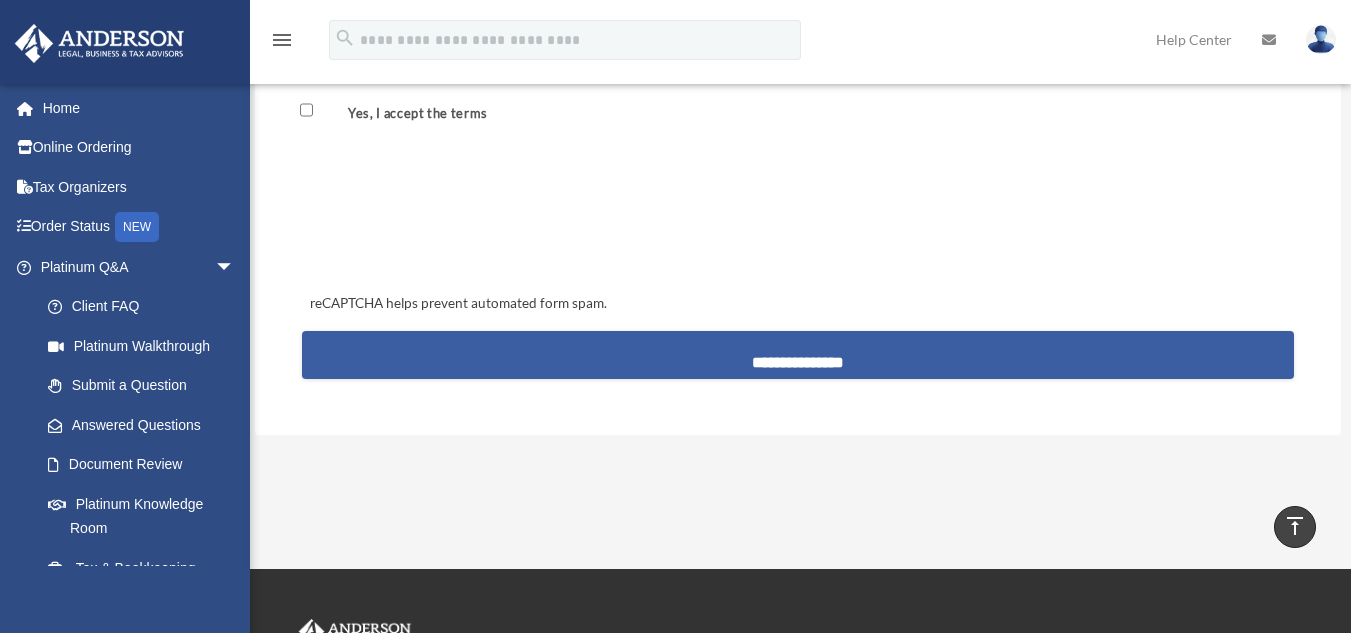 click on "**********" at bounding box center [797, 355] 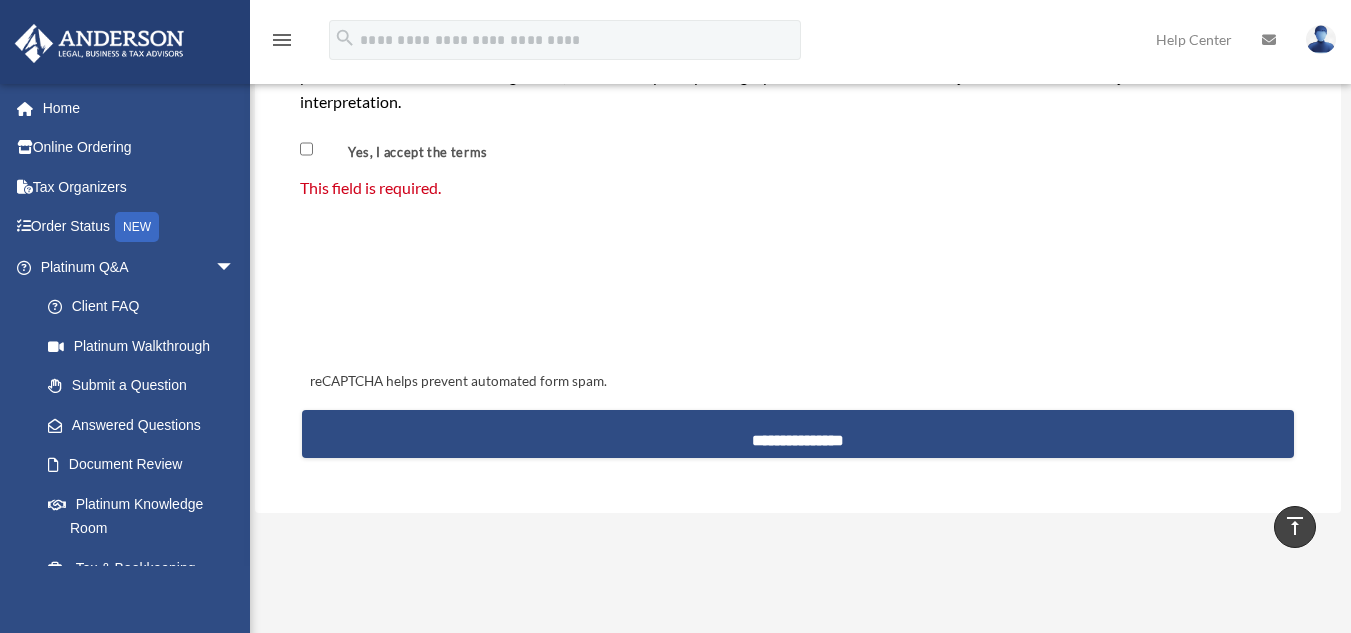 scroll, scrollTop: 1741, scrollLeft: 0, axis: vertical 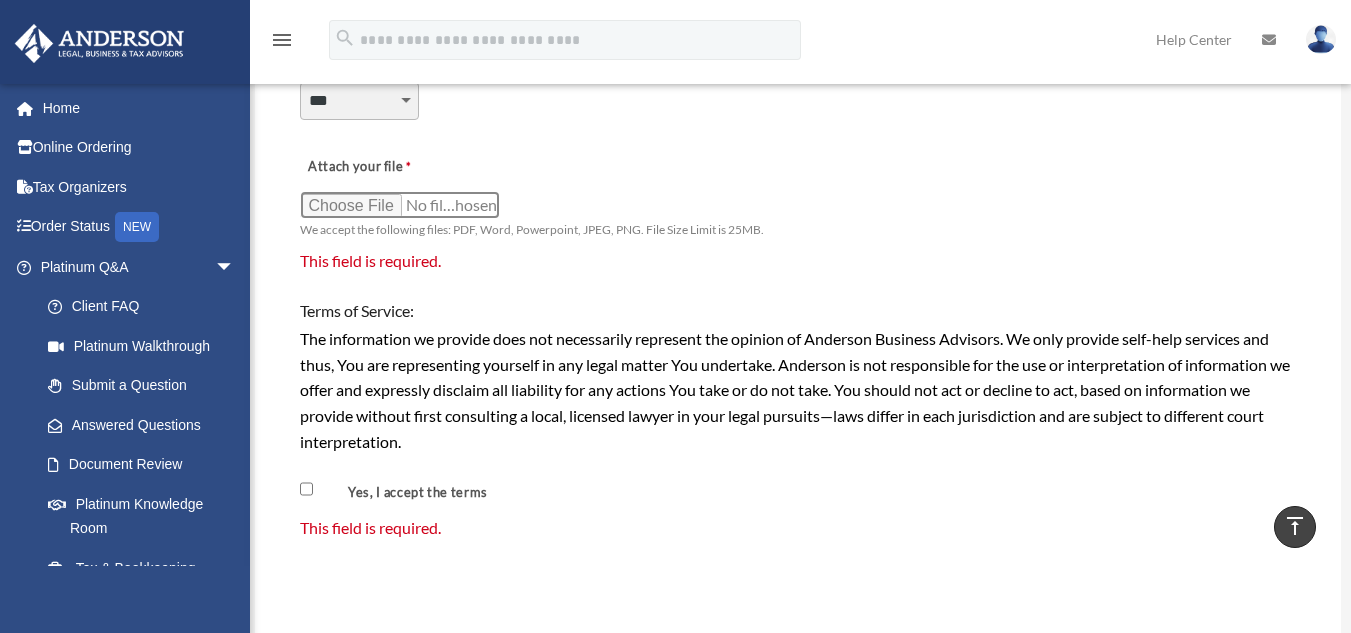 click on "Attach your file" at bounding box center [400, 205] 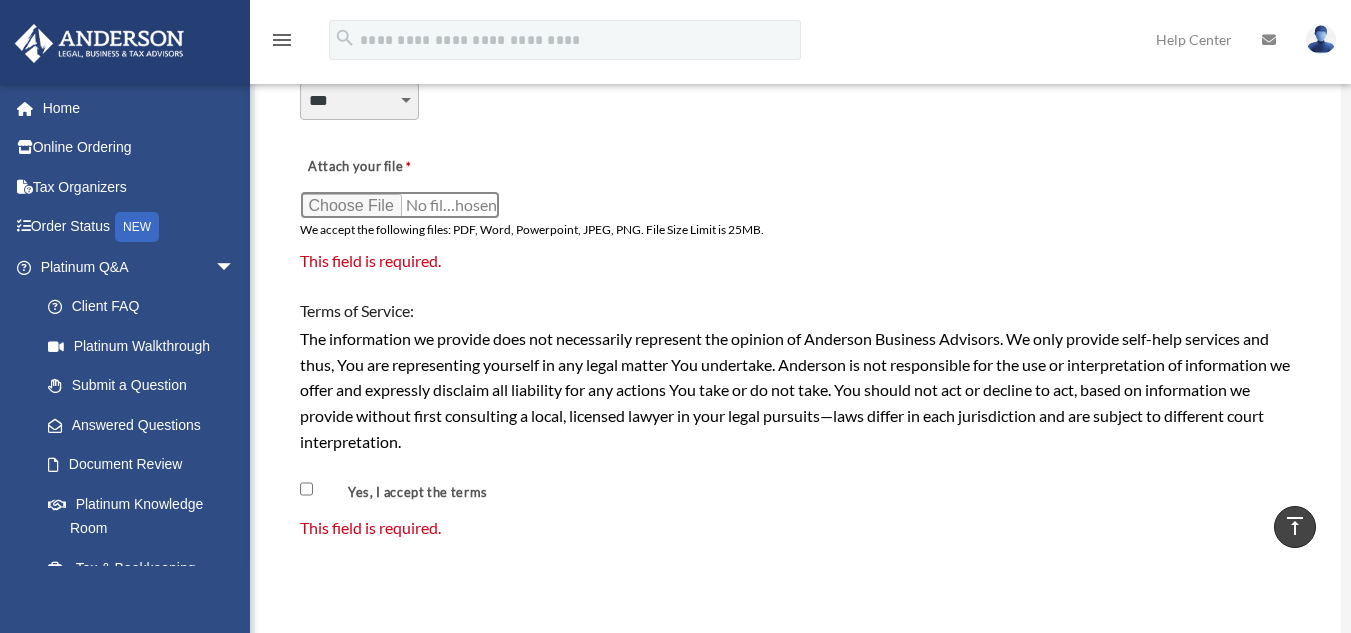 click on "Attach your file" at bounding box center [400, 205] 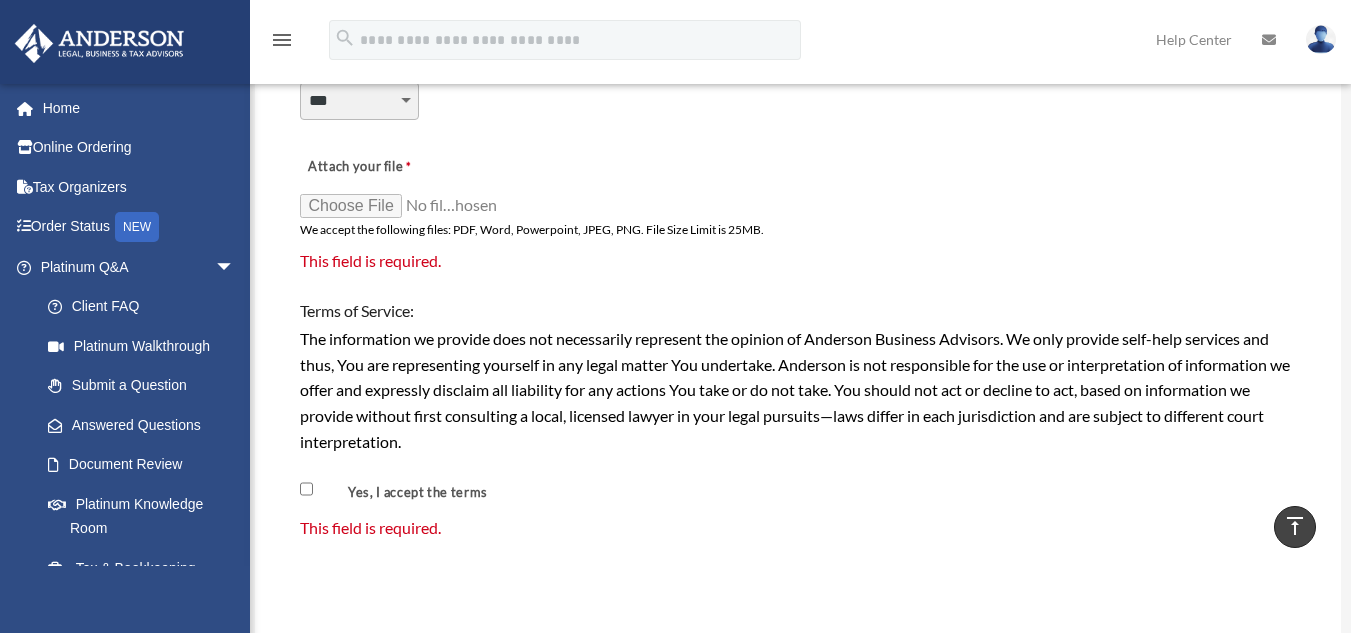 scroll, scrollTop: 1569, scrollLeft: 0, axis: vertical 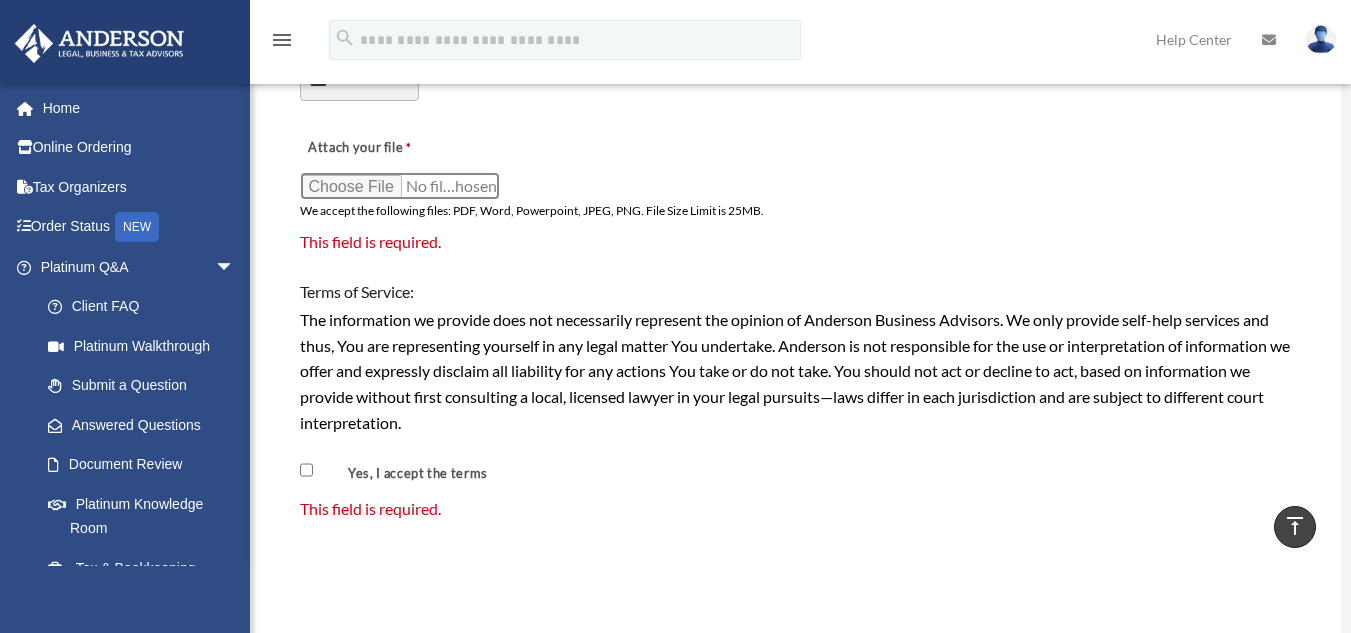 click on "Attach your file" at bounding box center [400, 186] 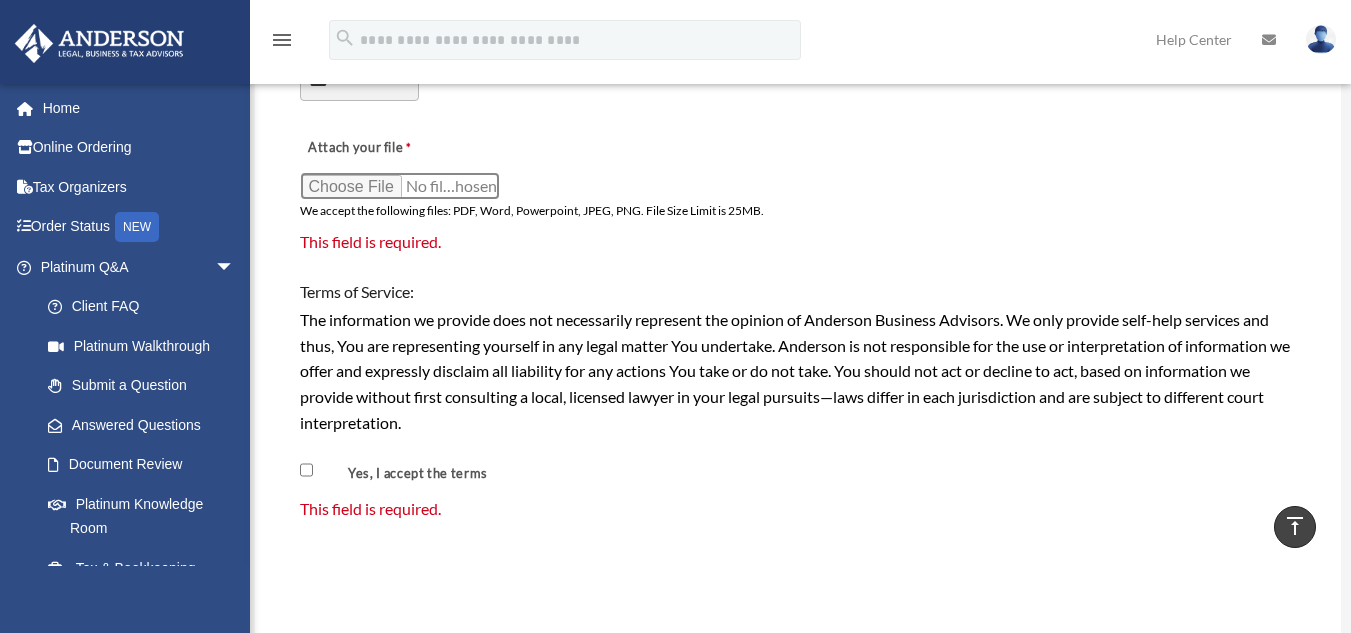 type on "**********" 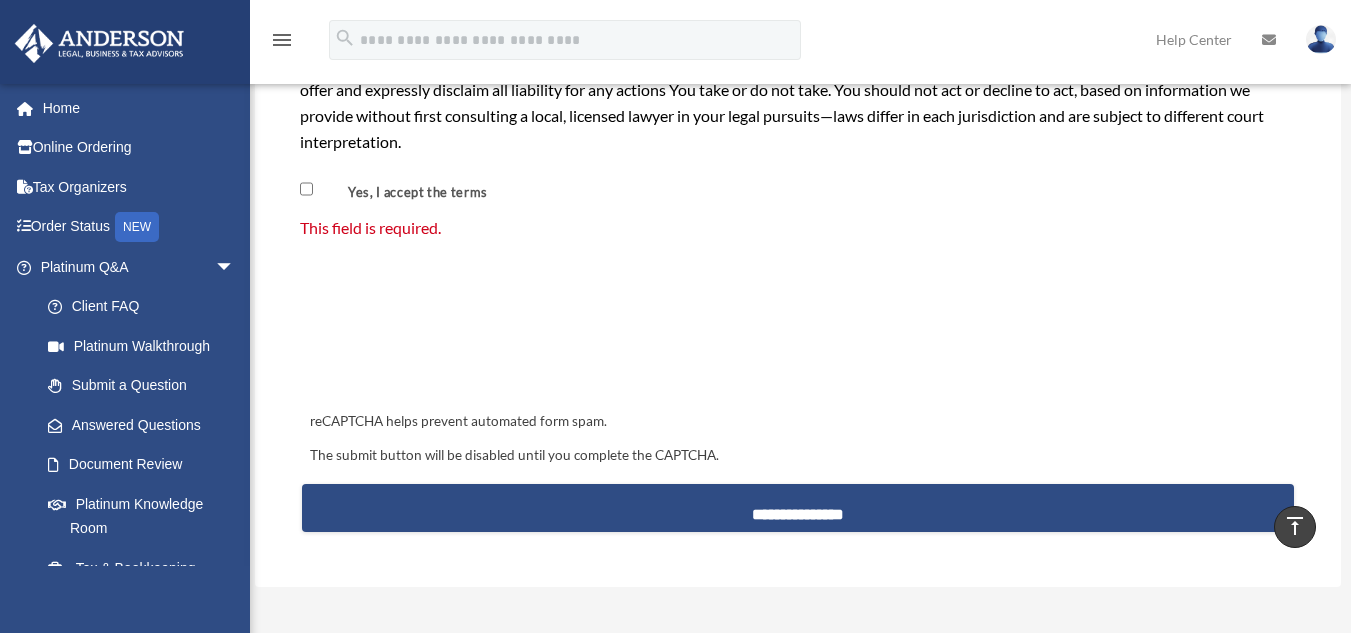 scroll, scrollTop: 1860, scrollLeft: 0, axis: vertical 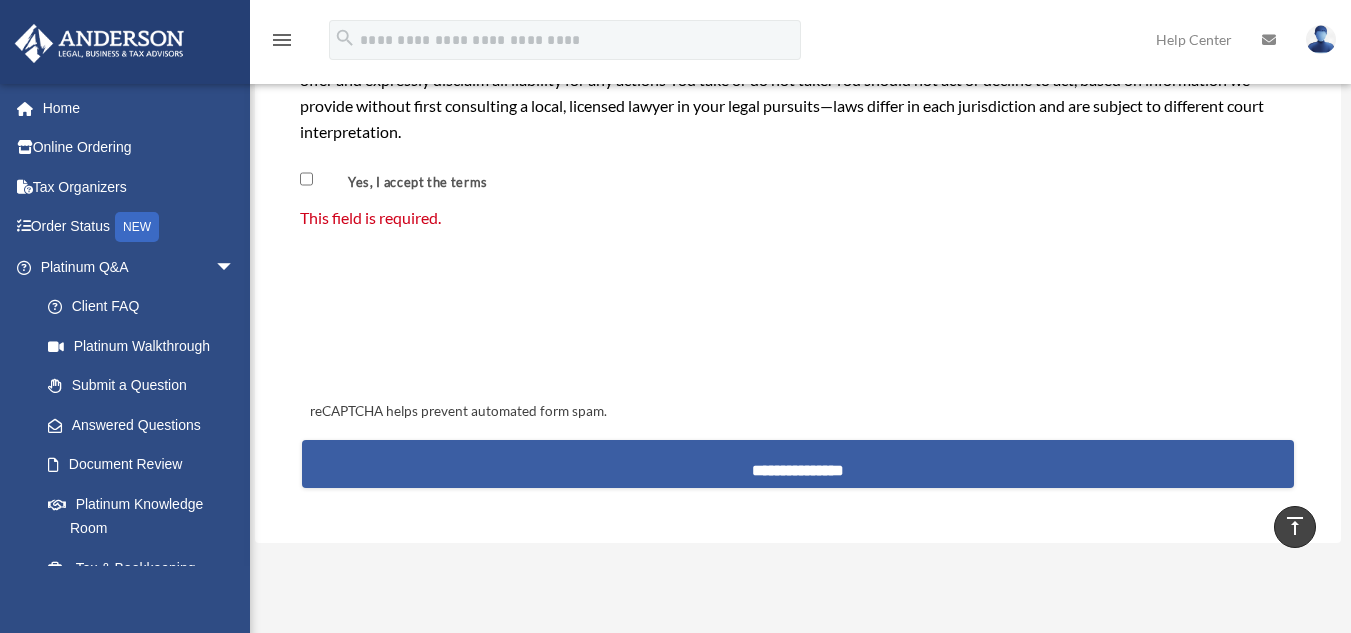 click on "**********" at bounding box center [797, 464] 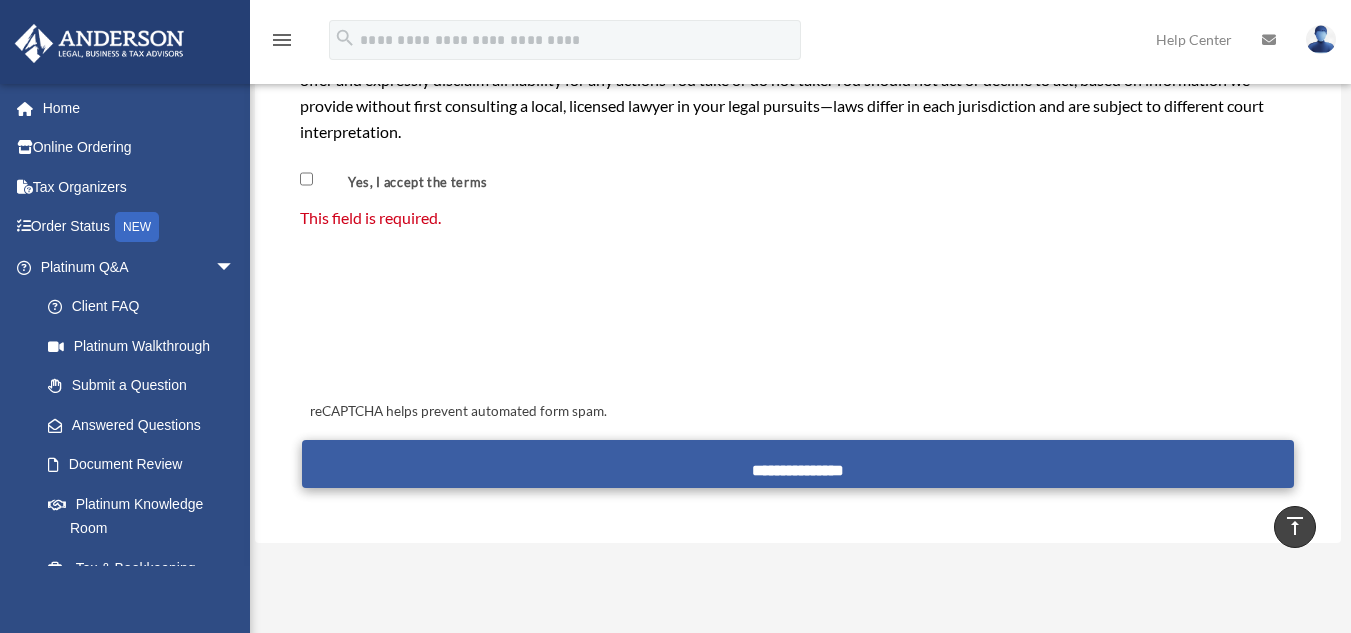 scroll, scrollTop: 1821, scrollLeft: 0, axis: vertical 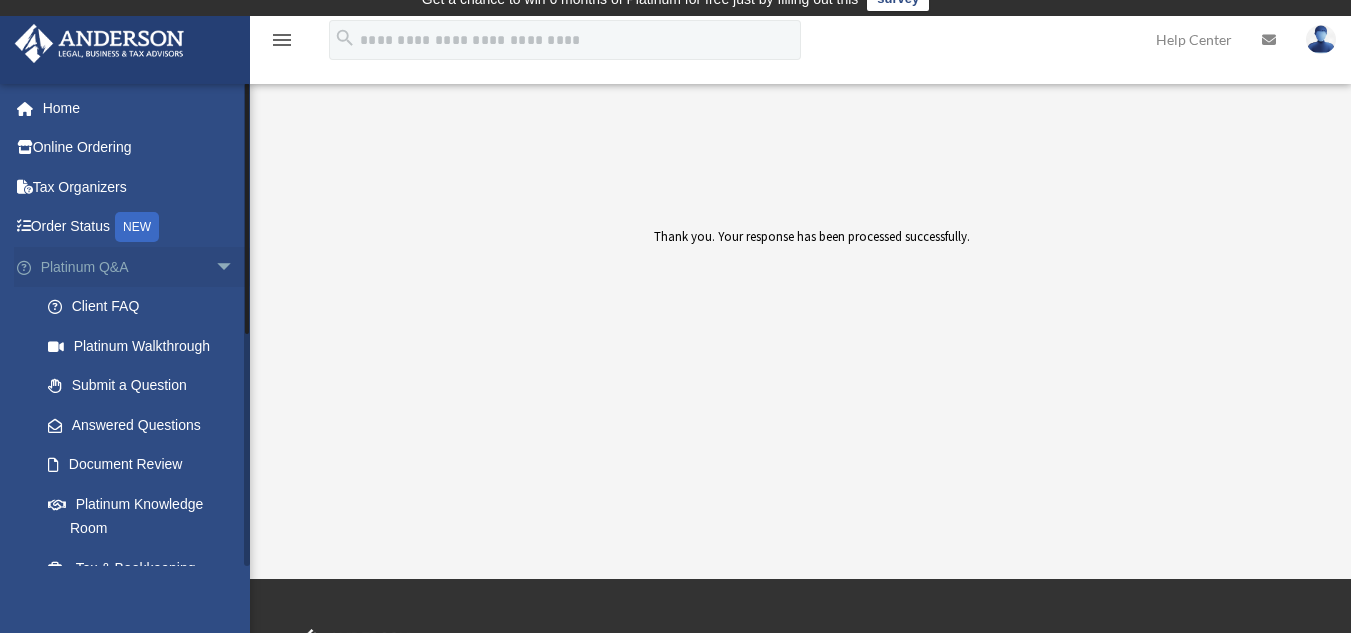click on "Platinum Q&A arrow_drop_down" at bounding box center [139, 267] 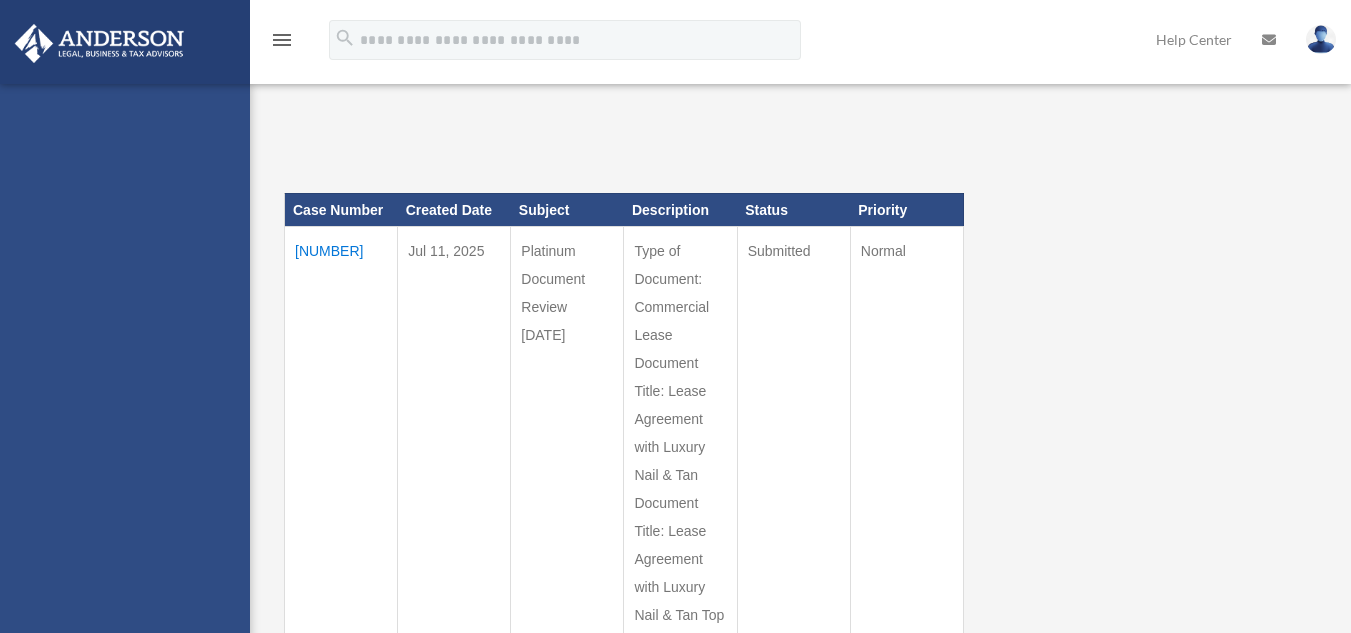 scroll, scrollTop: 0, scrollLeft: 0, axis: both 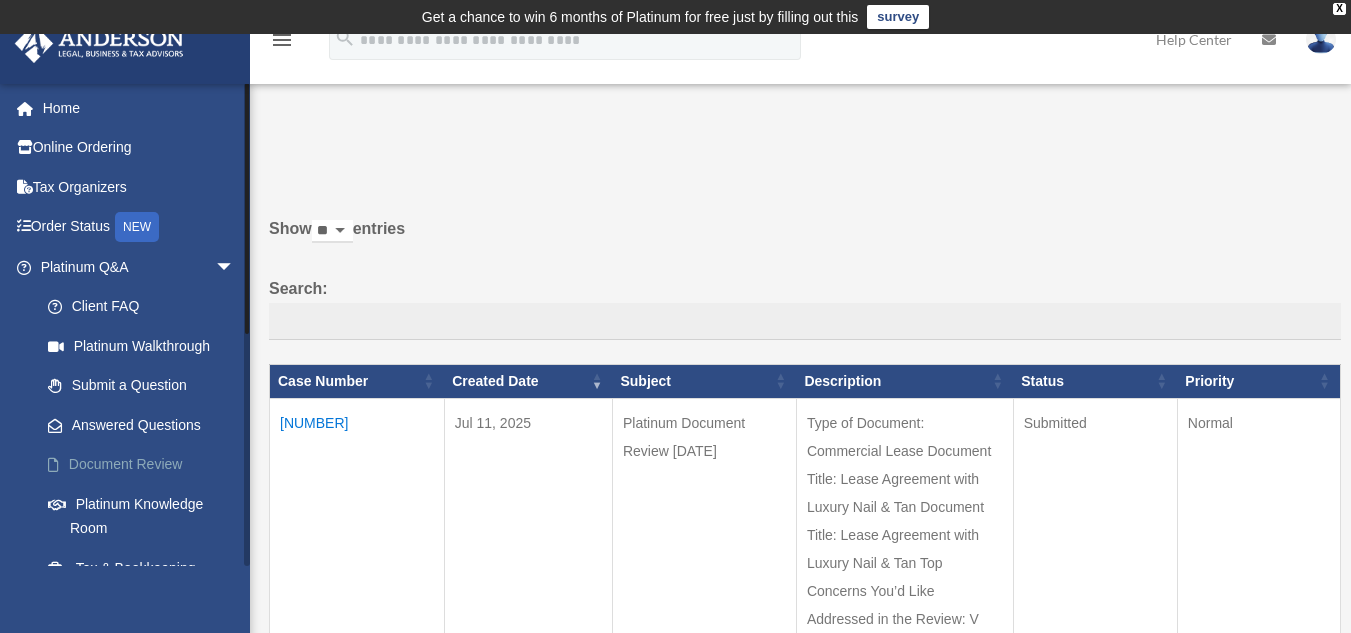 click on "Document Review" at bounding box center (146, 465) 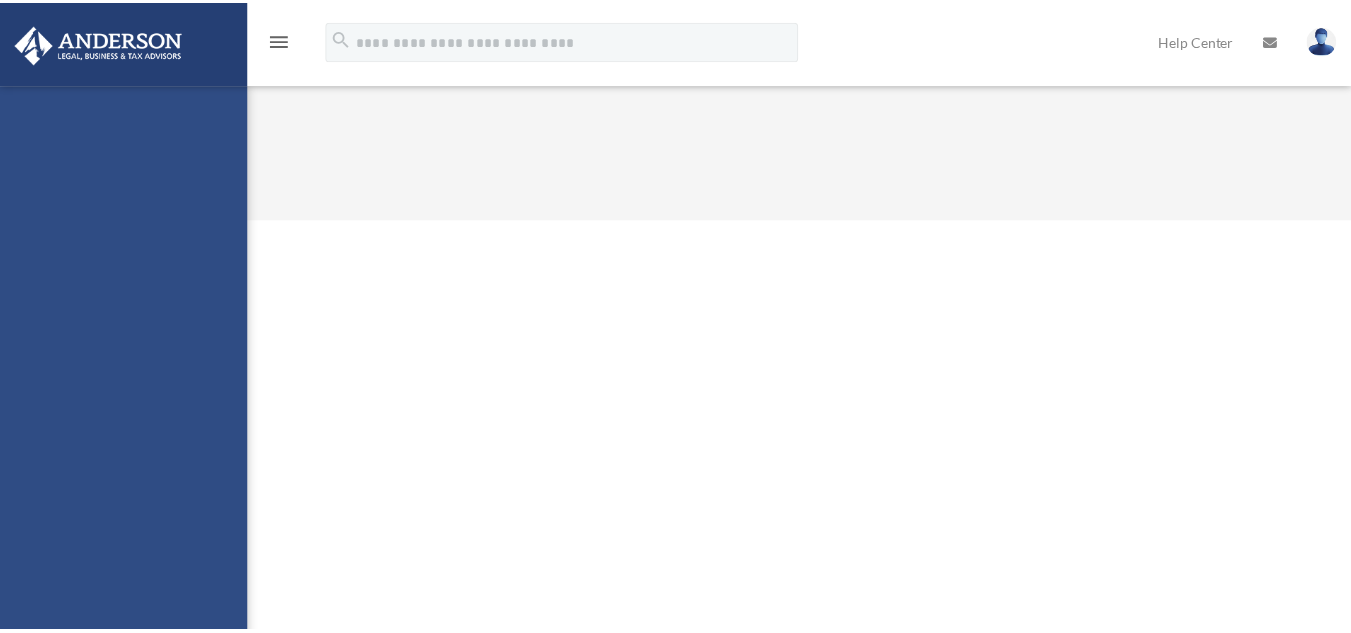 scroll, scrollTop: 0, scrollLeft: 0, axis: both 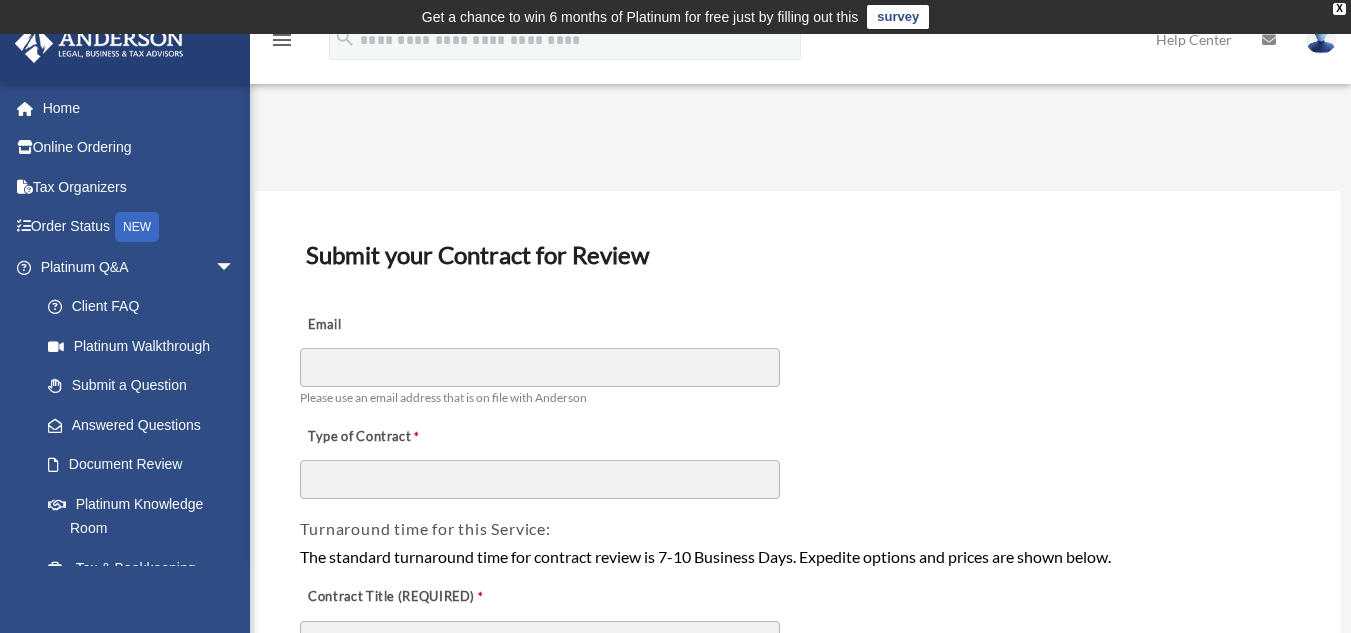 click on "Document Review" at bounding box center [141, 465] 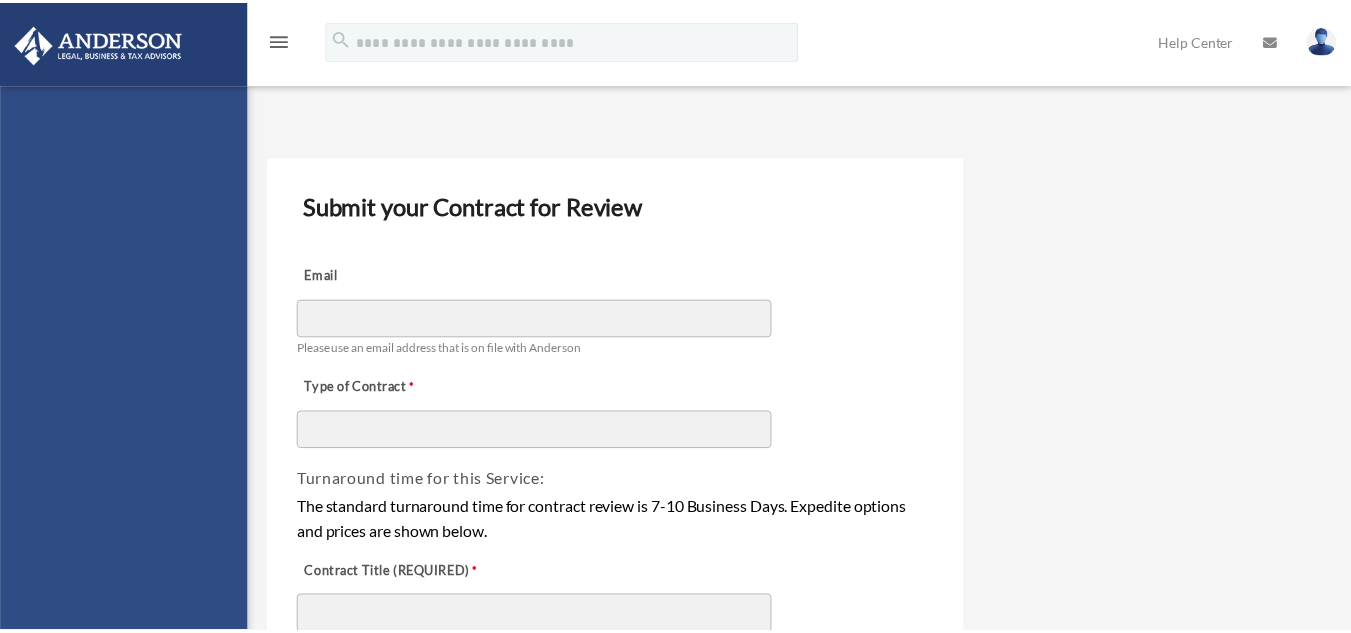 scroll, scrollTop: 0, scrollLeft: 0, axis: both 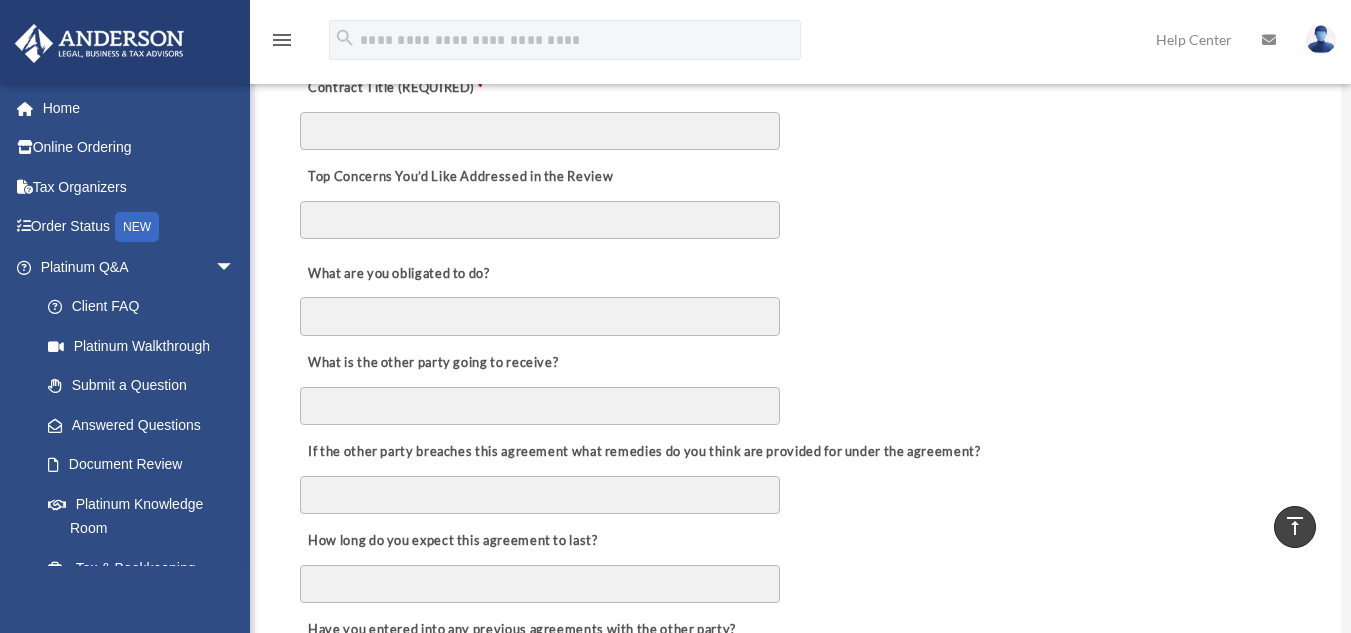 drag, startPoint x: 1359, startPoint y: 103, endPoint x: 1359, endPoint y: 209, distance: 106 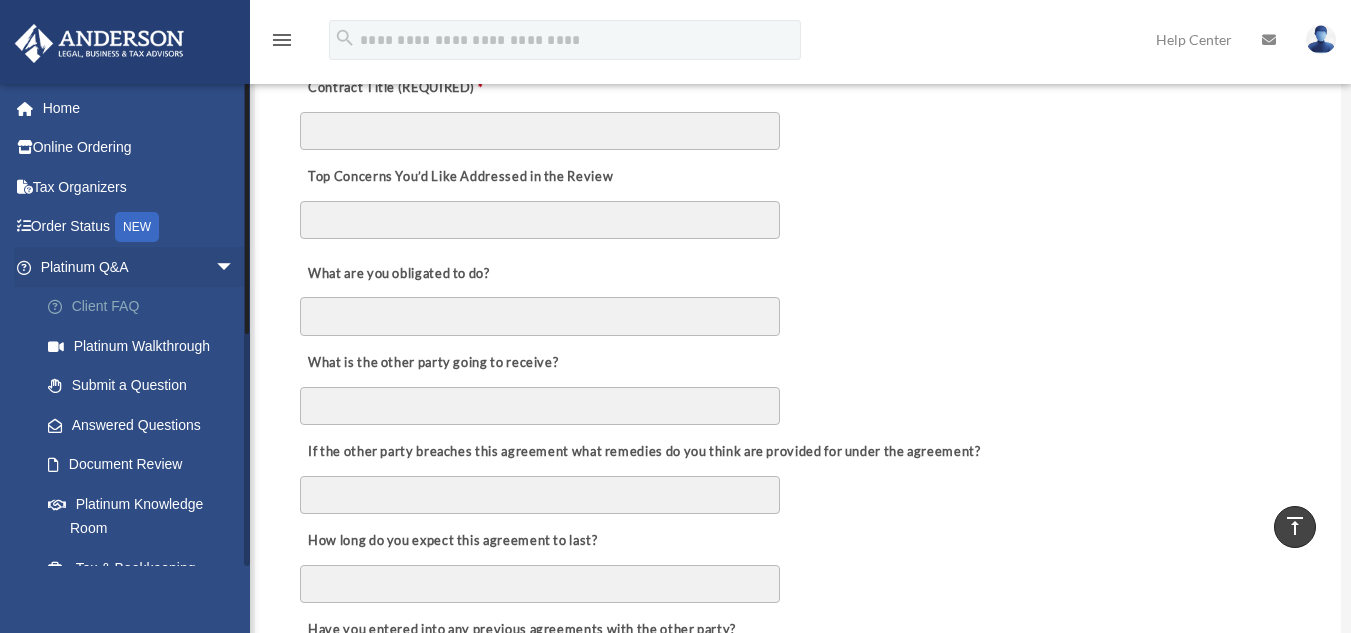 click on "Client FAQ" at bounding box center (146, 307) 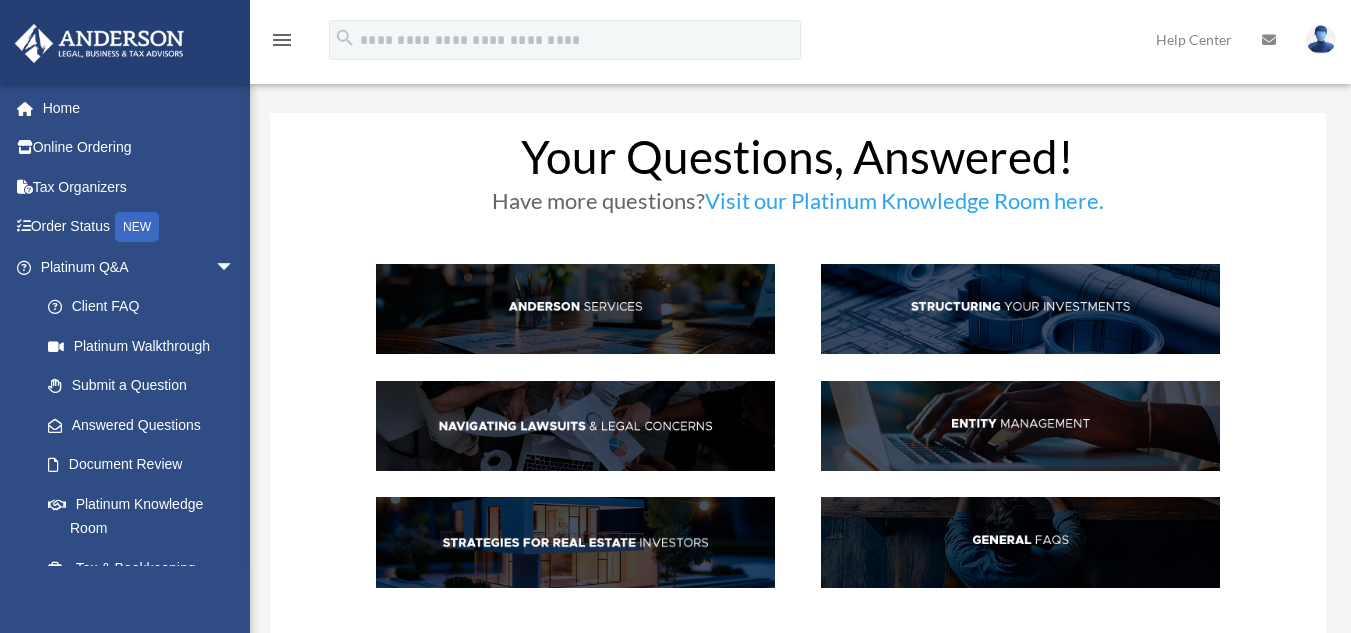 scroll, scrollTop: 0, scrollLeft: 0, axis: both 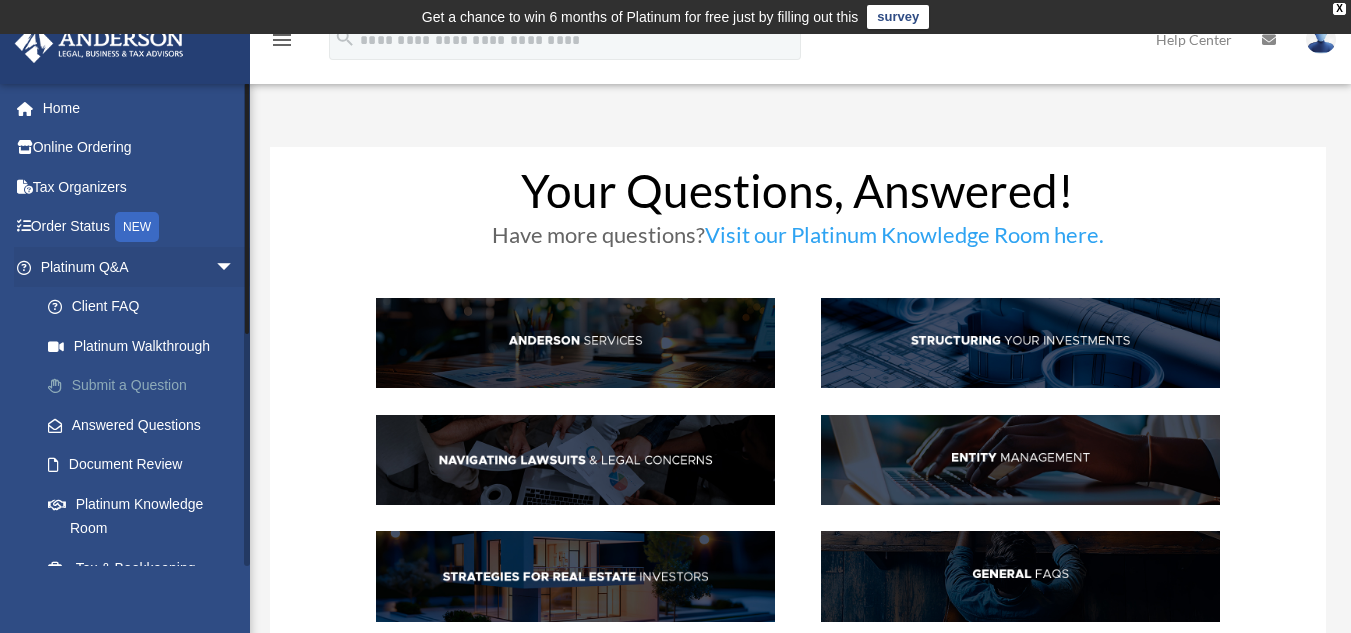 click on "Submit a Question" at bounding box center (146, 386) 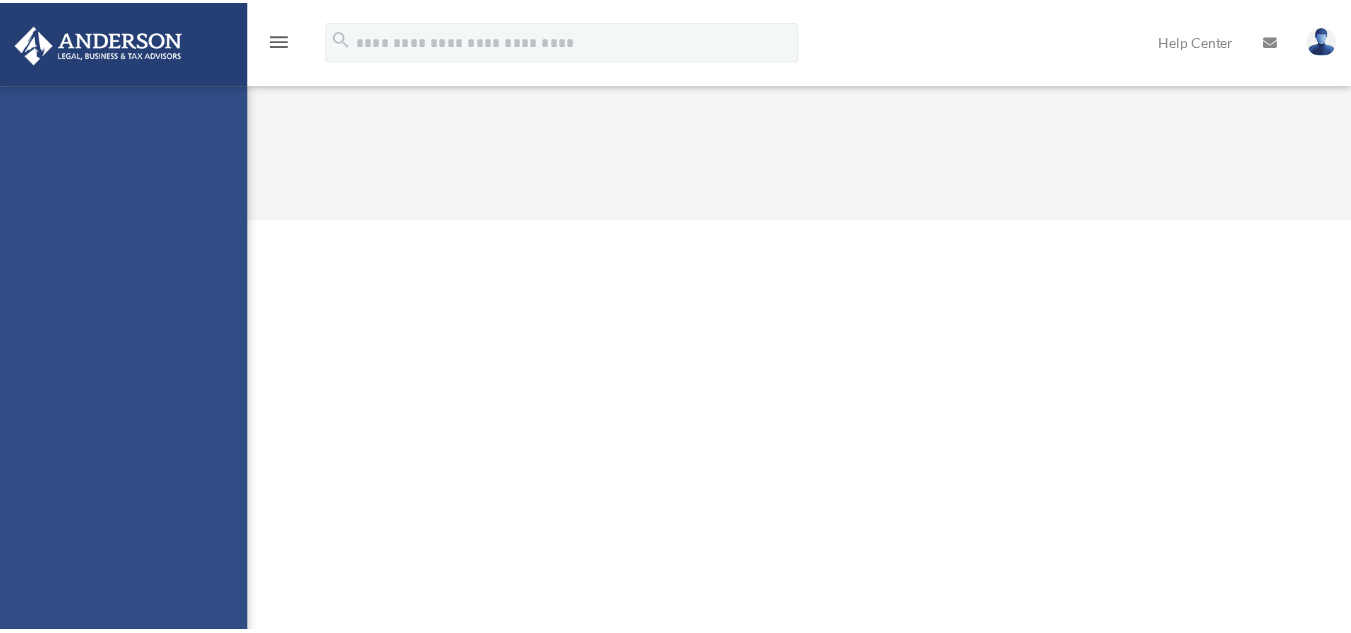 scroll, scrollTop: 0, scrollLeft: 0, axis: both 